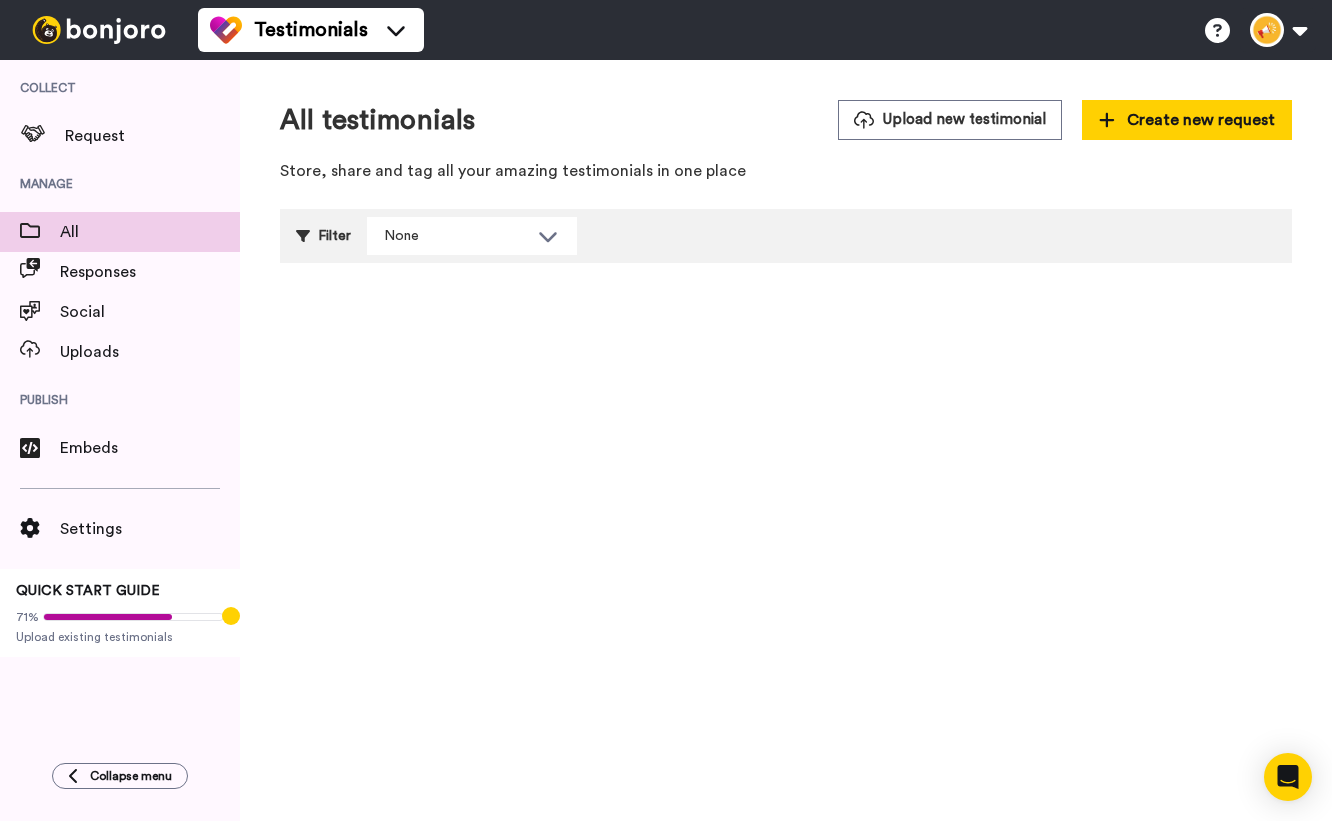 scroll, scrollTop: 0, scrollLeft: 0, axis: both 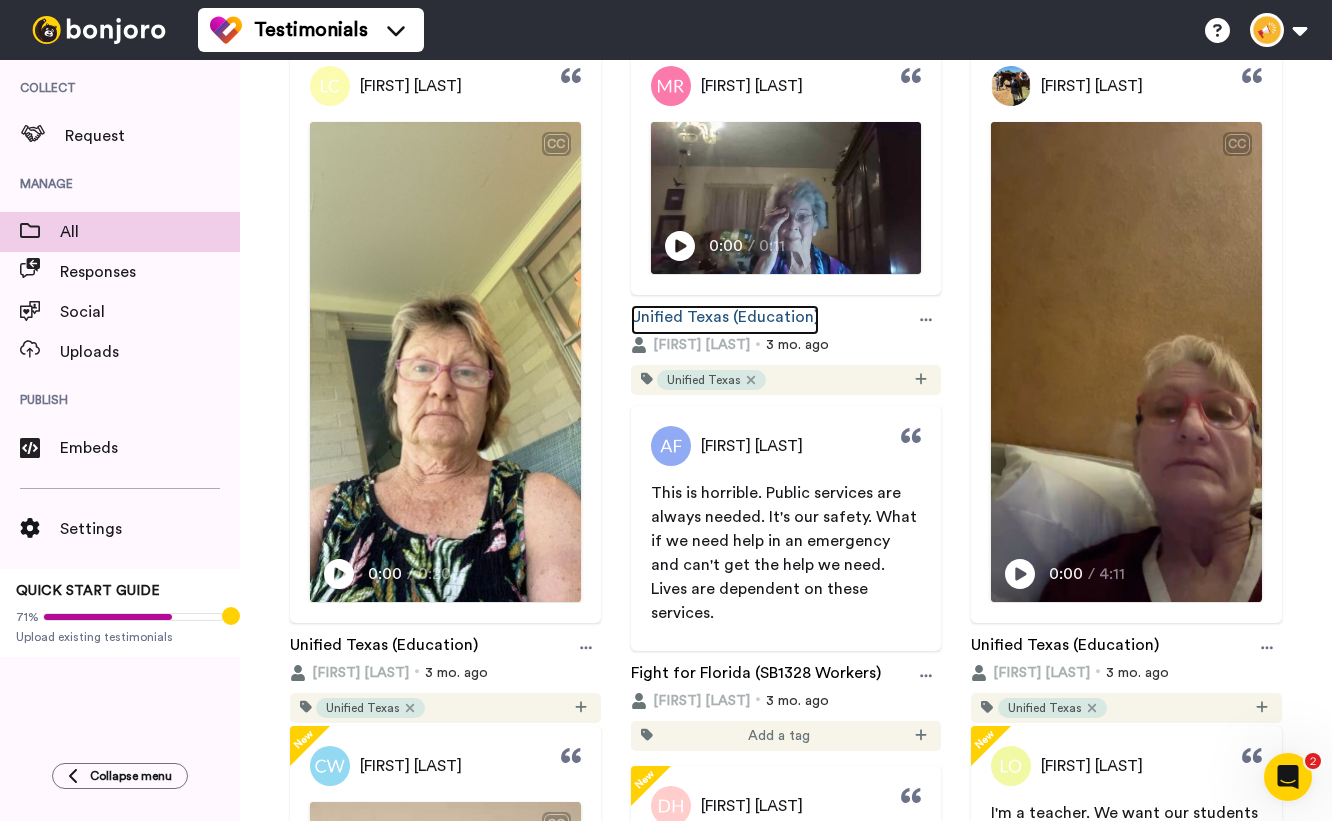 click on "Unified [STATE] (Education)" at bounding box center (725, 320) 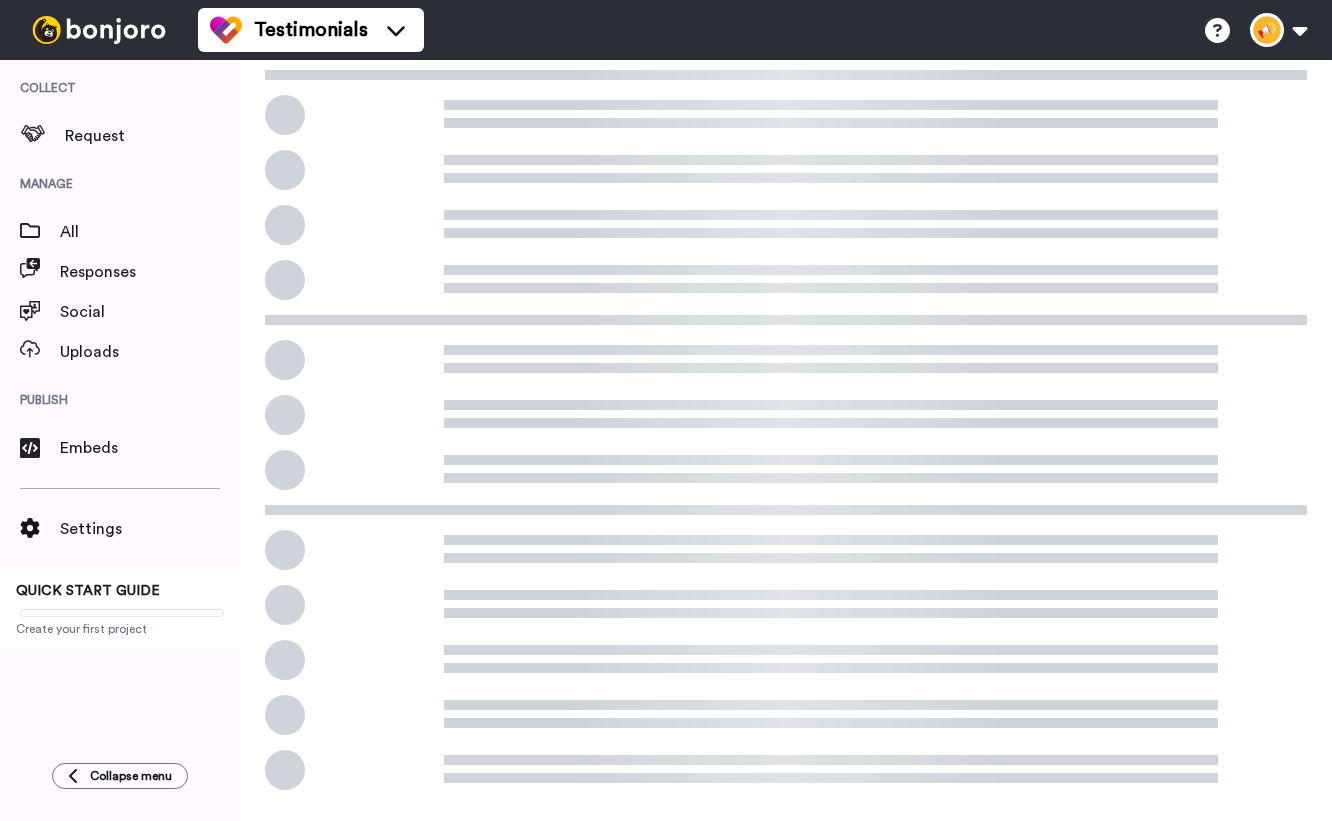 scroll, scrollTop: 0, scrollLeft: 0, axis: both 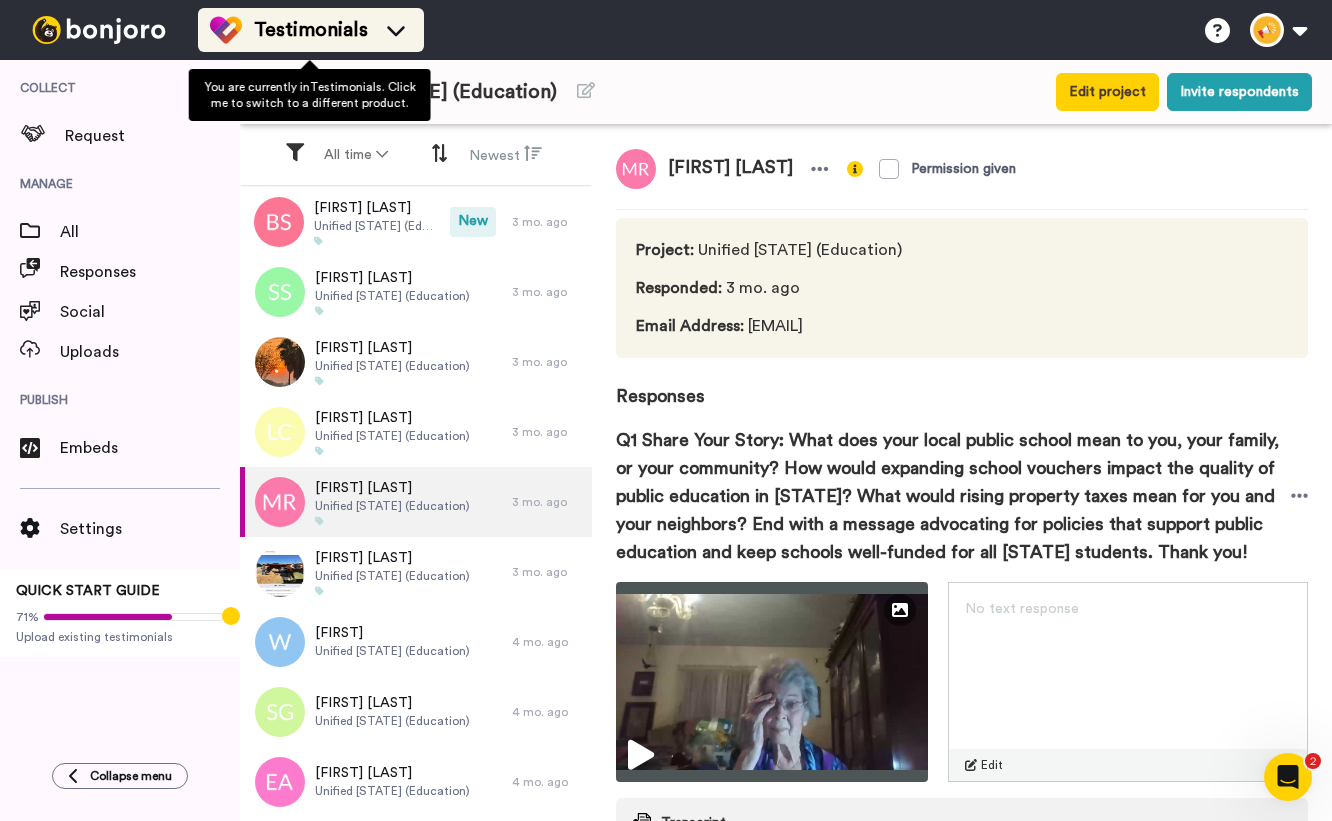 click on "Testimonials" at bounding box center (311, 30) 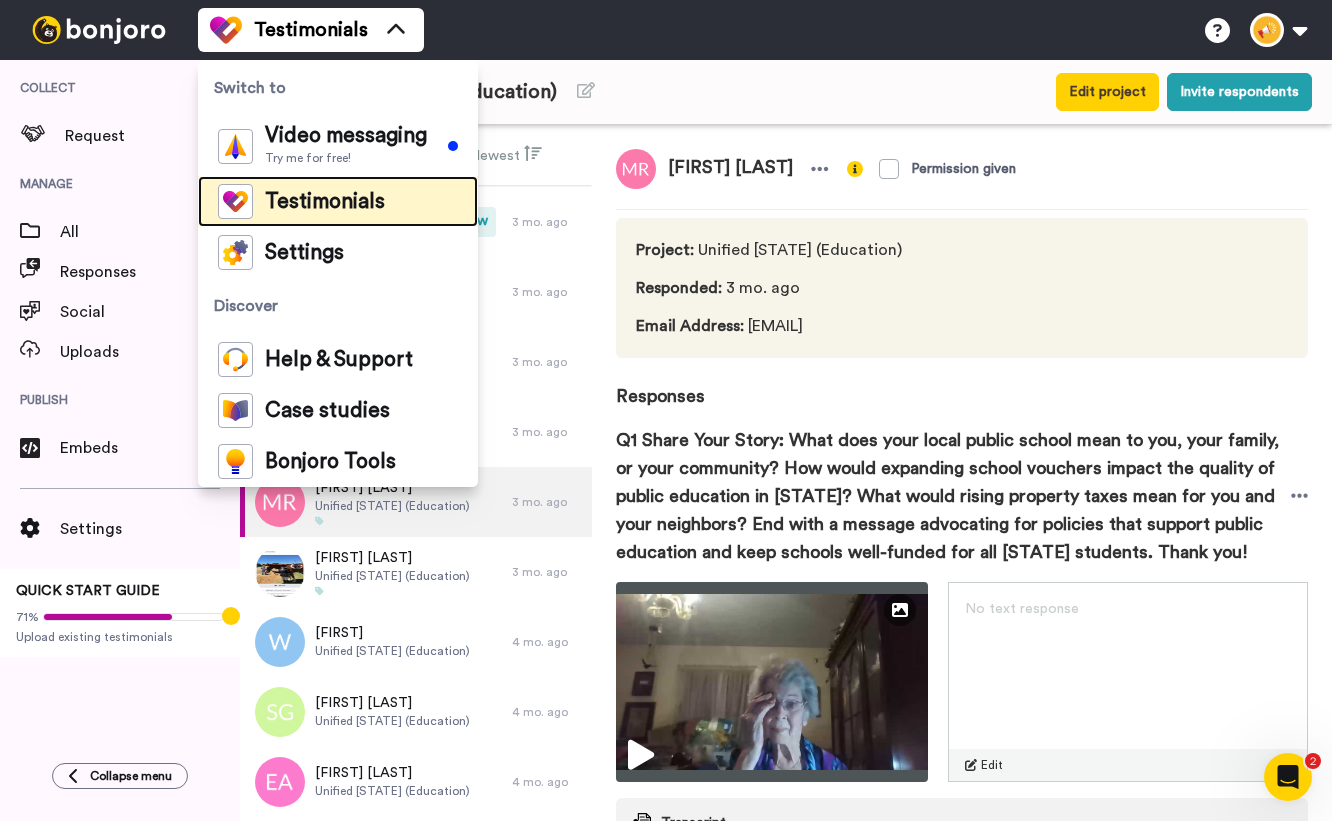 click on "Testimonials" at bounding box center [325, 202] 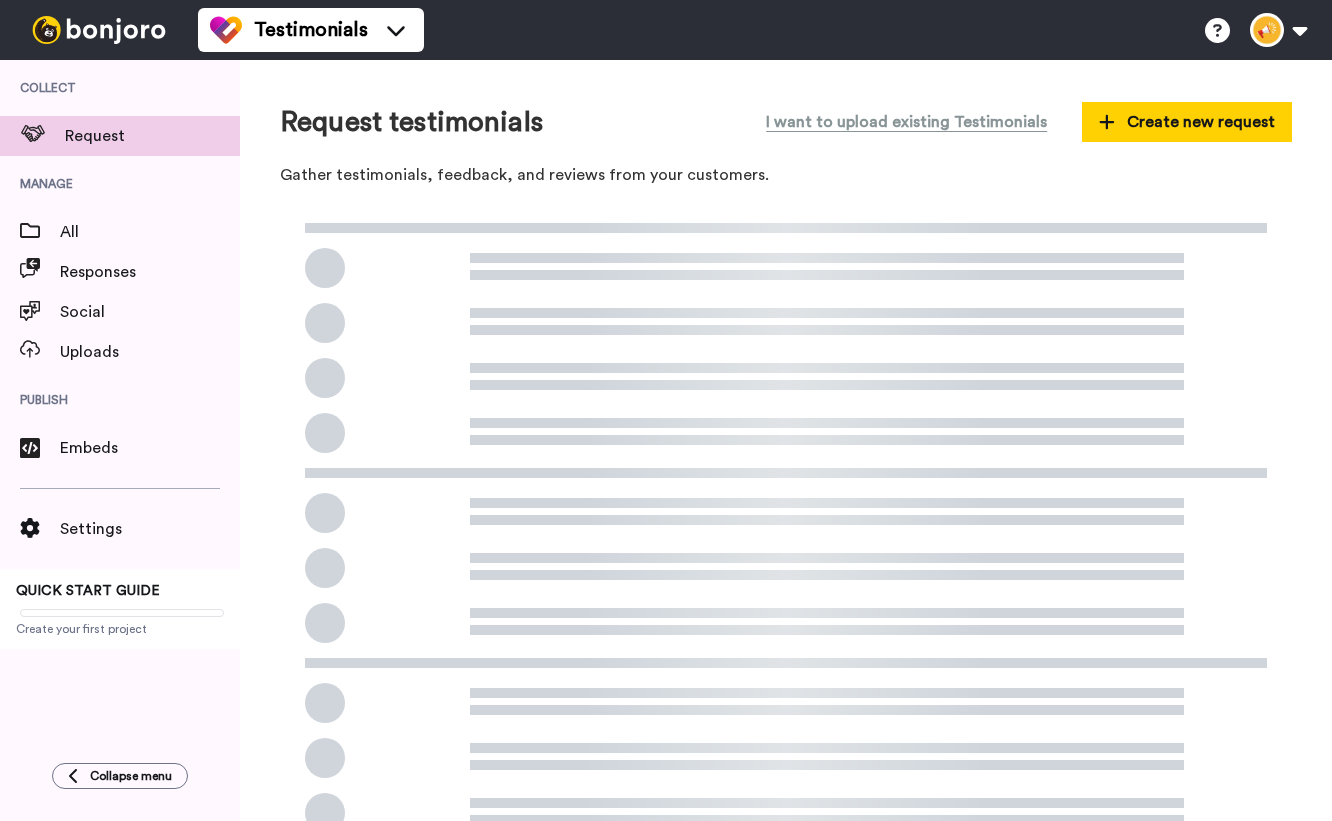 scroll, scrollTop: 0, scrollLeft: 0, axis: both 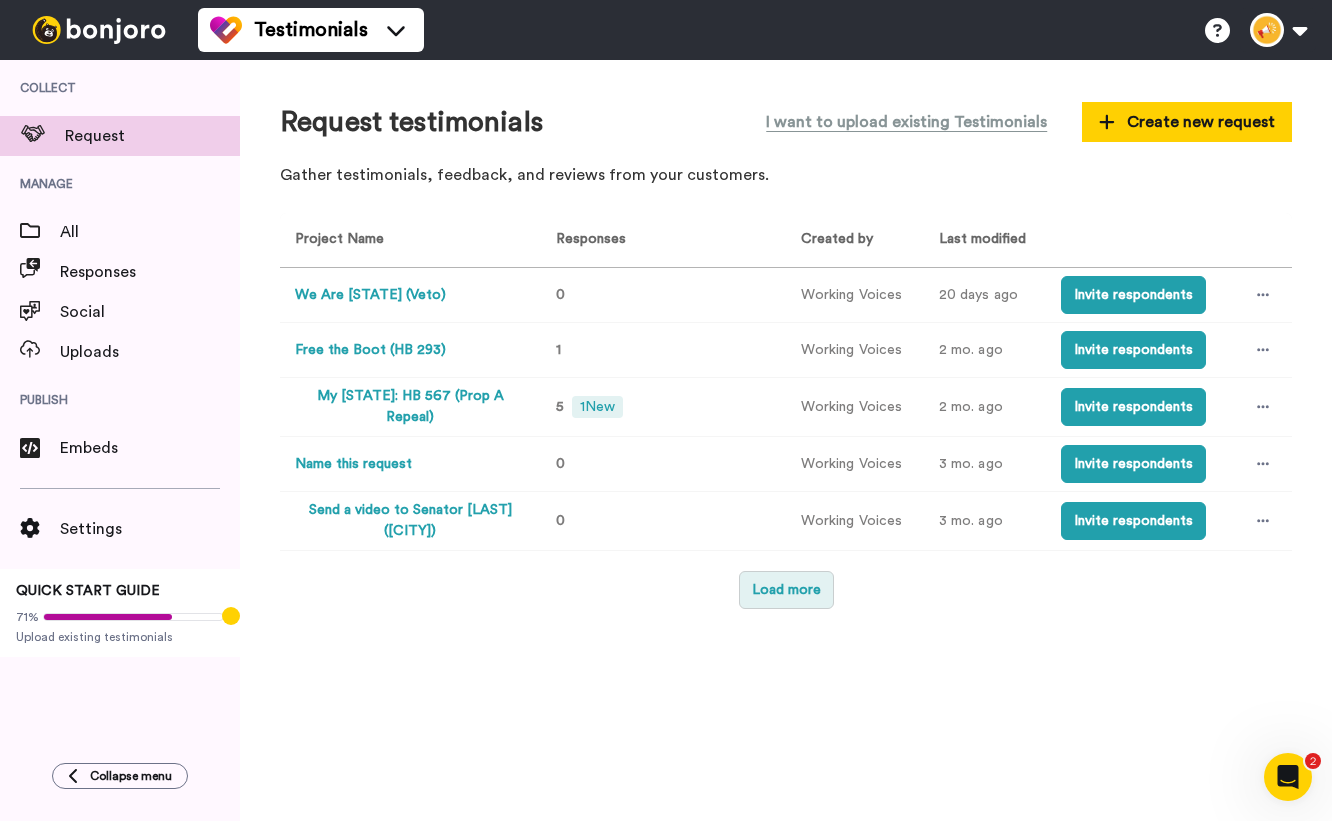 click on "Load more" at bounding box center (786, 590) 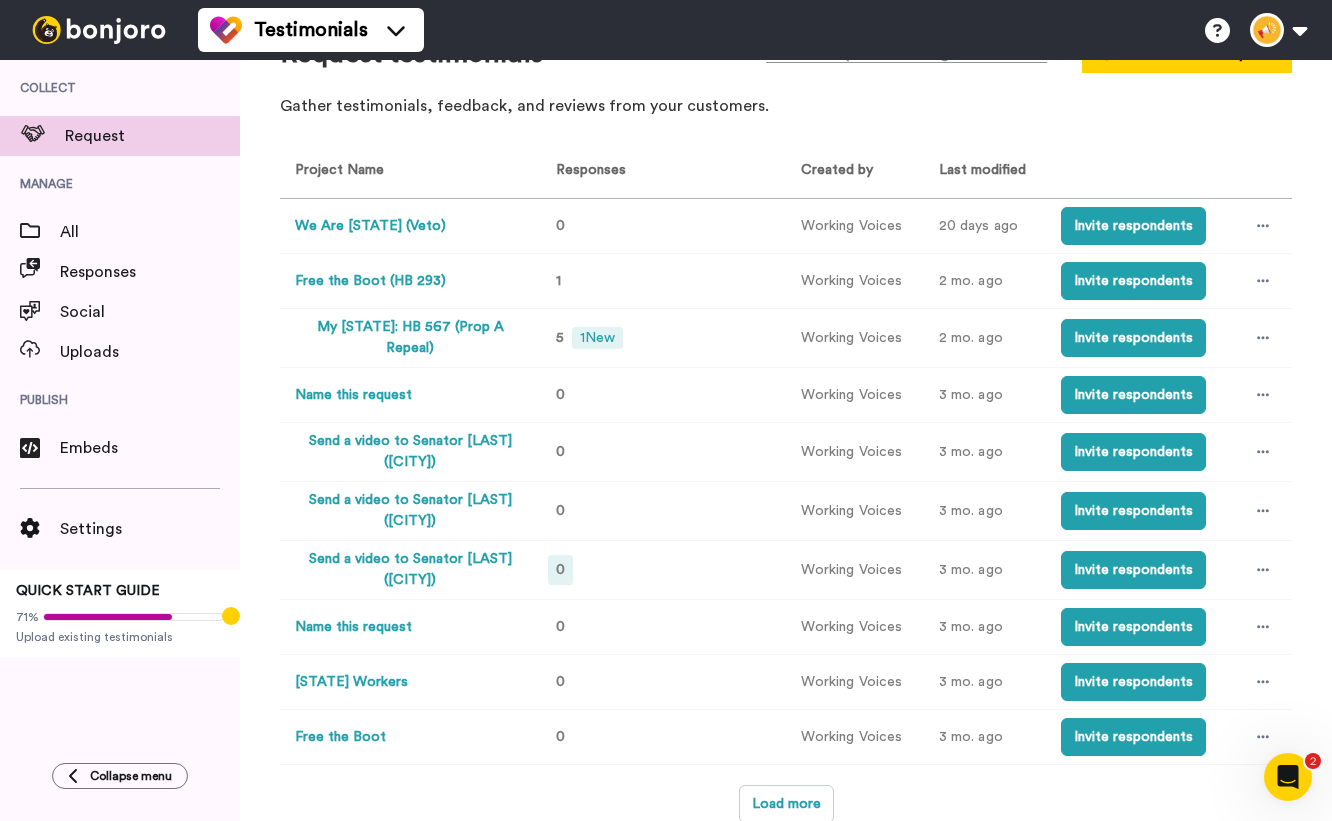 scroll, scrollTop: 71, scrollLeft: 0, axis: vertical 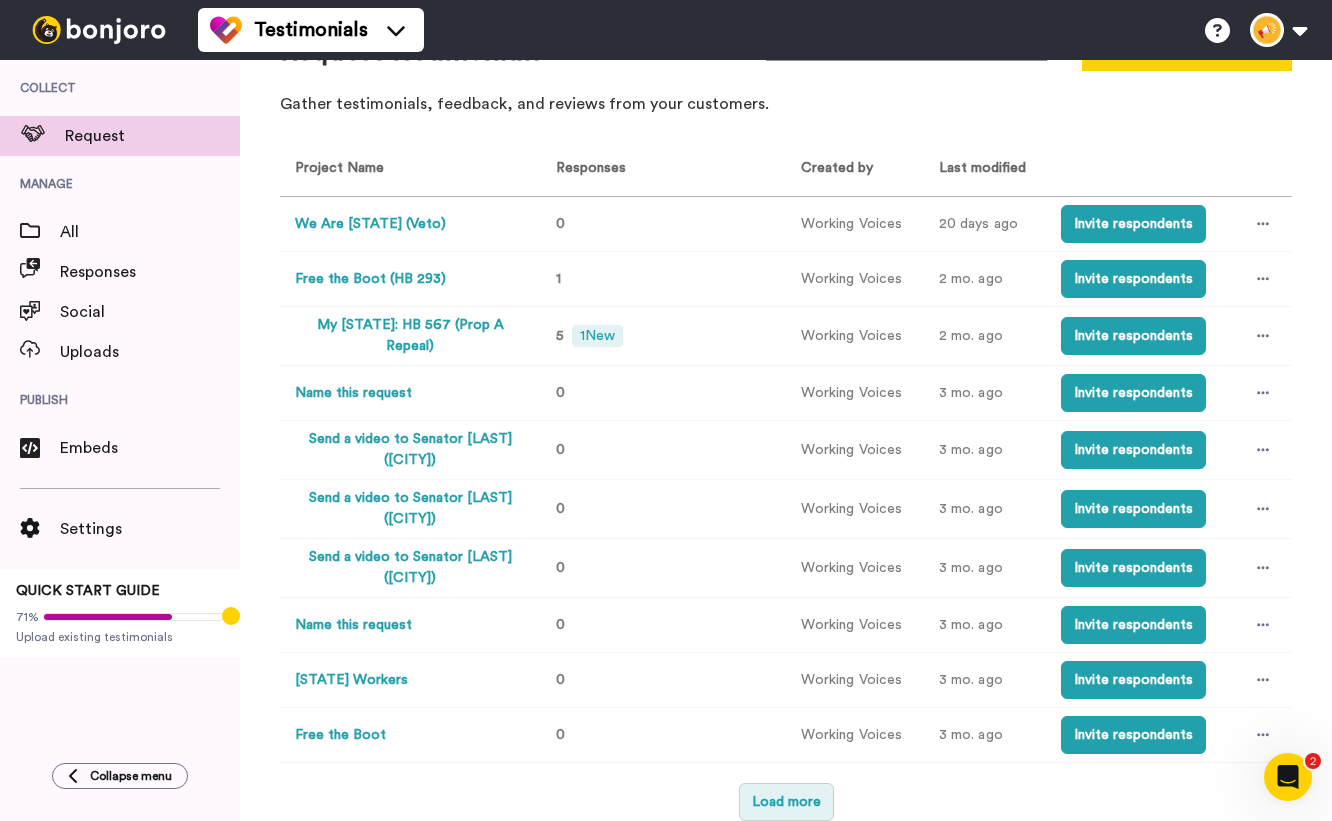 click on "Load more" at bounding box center [786, 802] 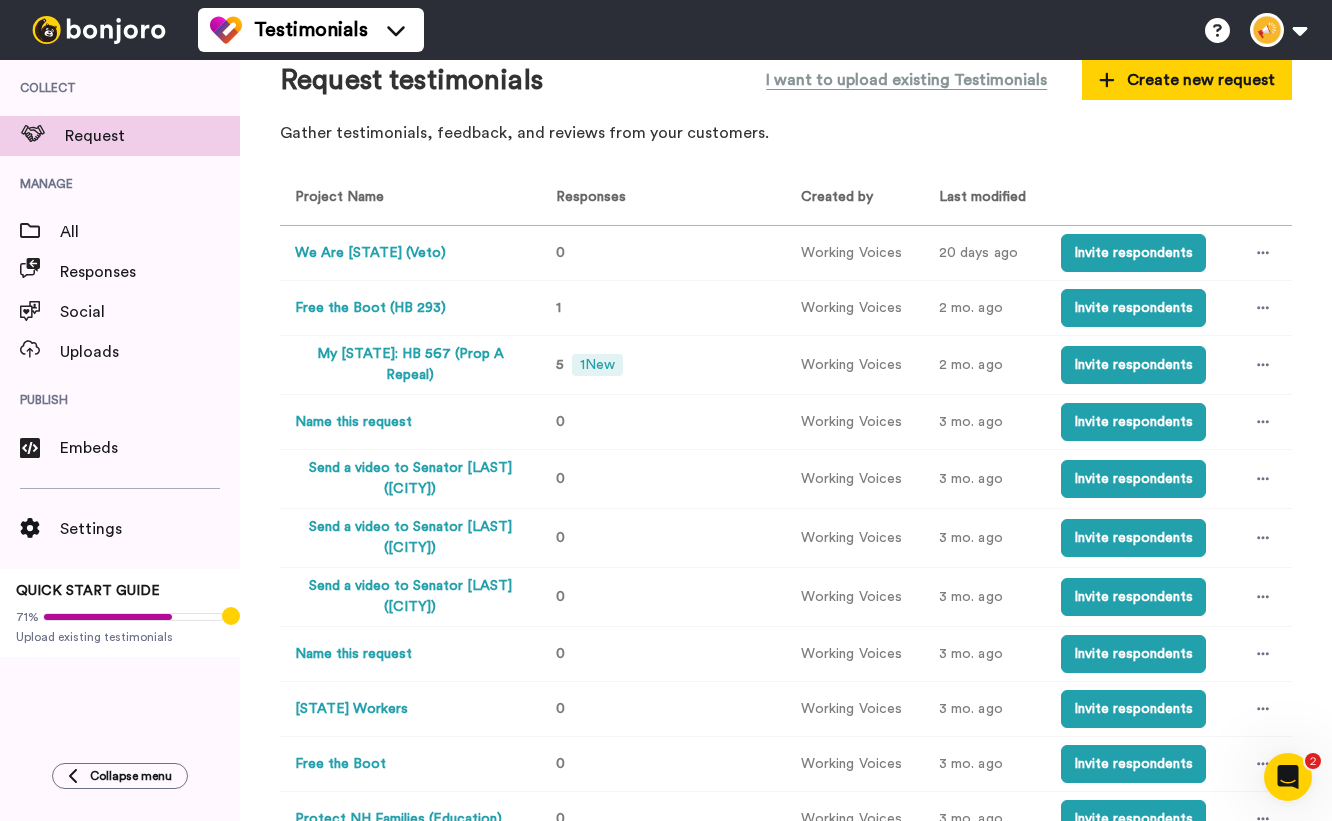 scroll, scrollTop: 0, scrollLeft: 0, axis: both 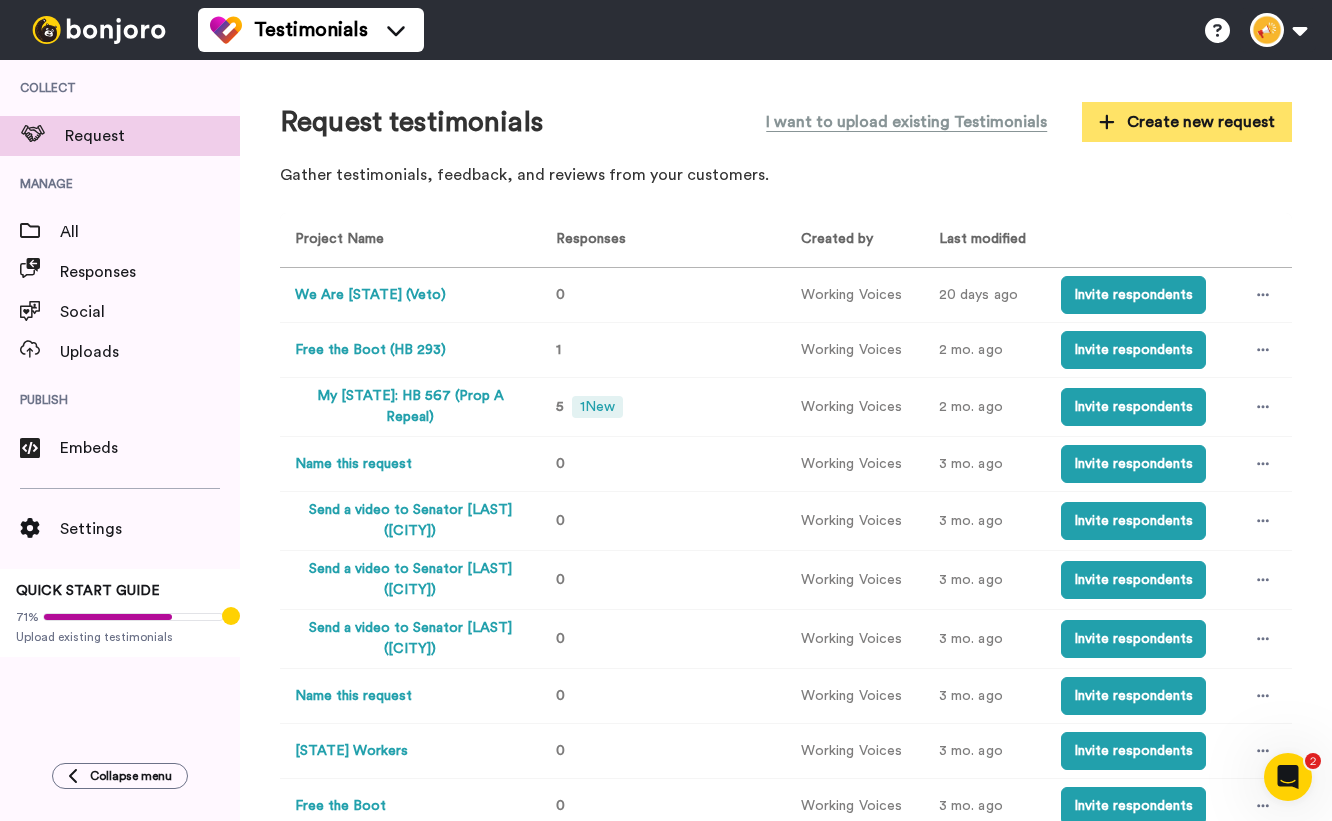 click 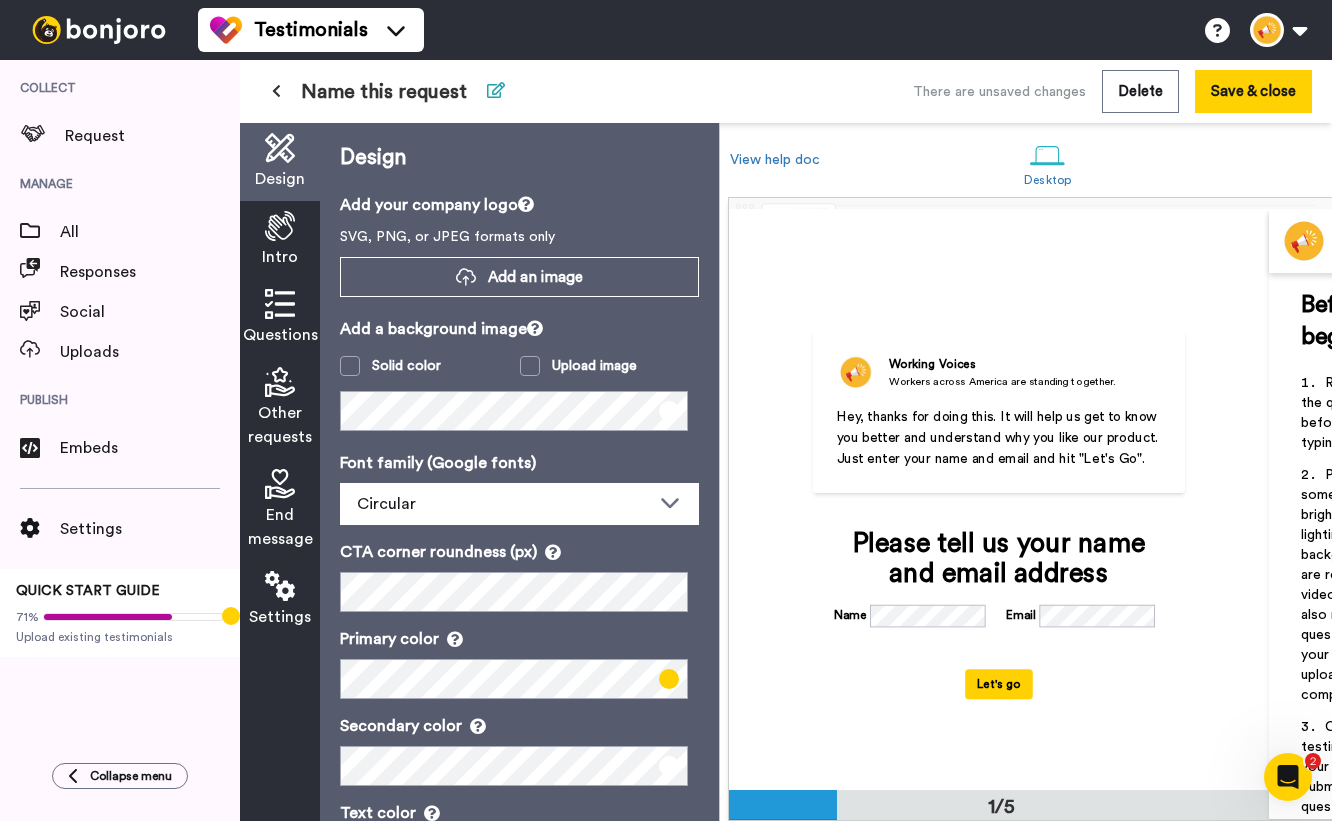 click at bounding box center [496, 90] 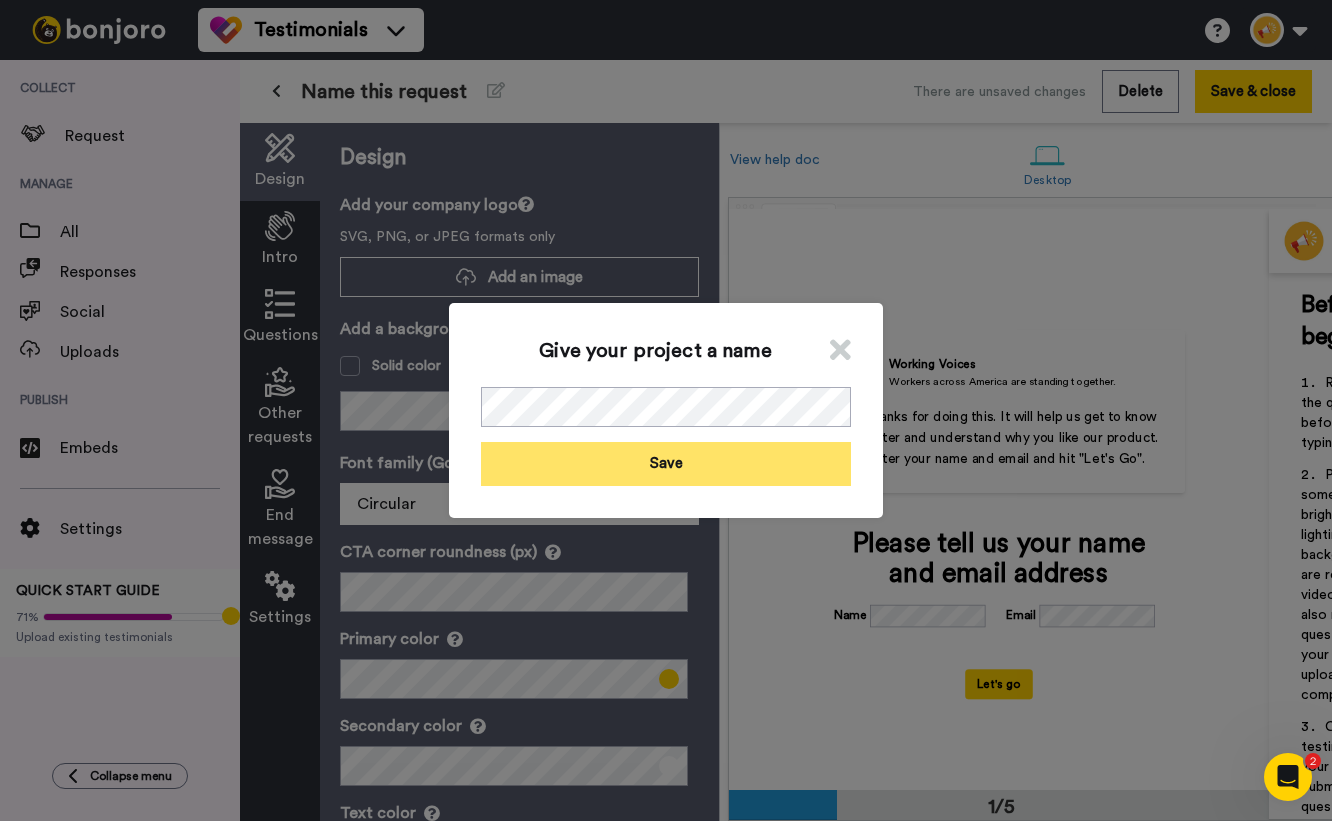 click on "Save" at bounding box center (666, 463) 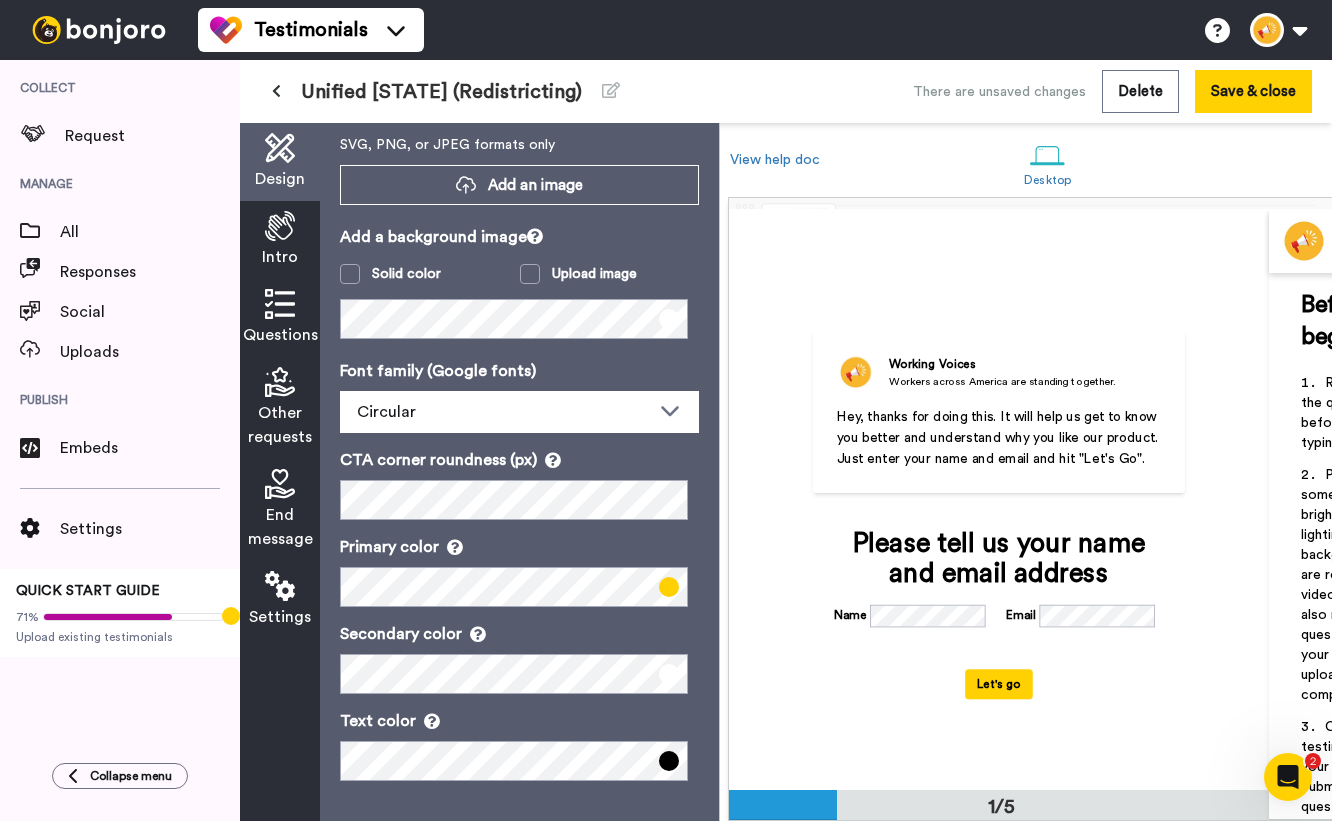 scroll, scrollTop: 107, scrollLeft: 0, axis: vertical 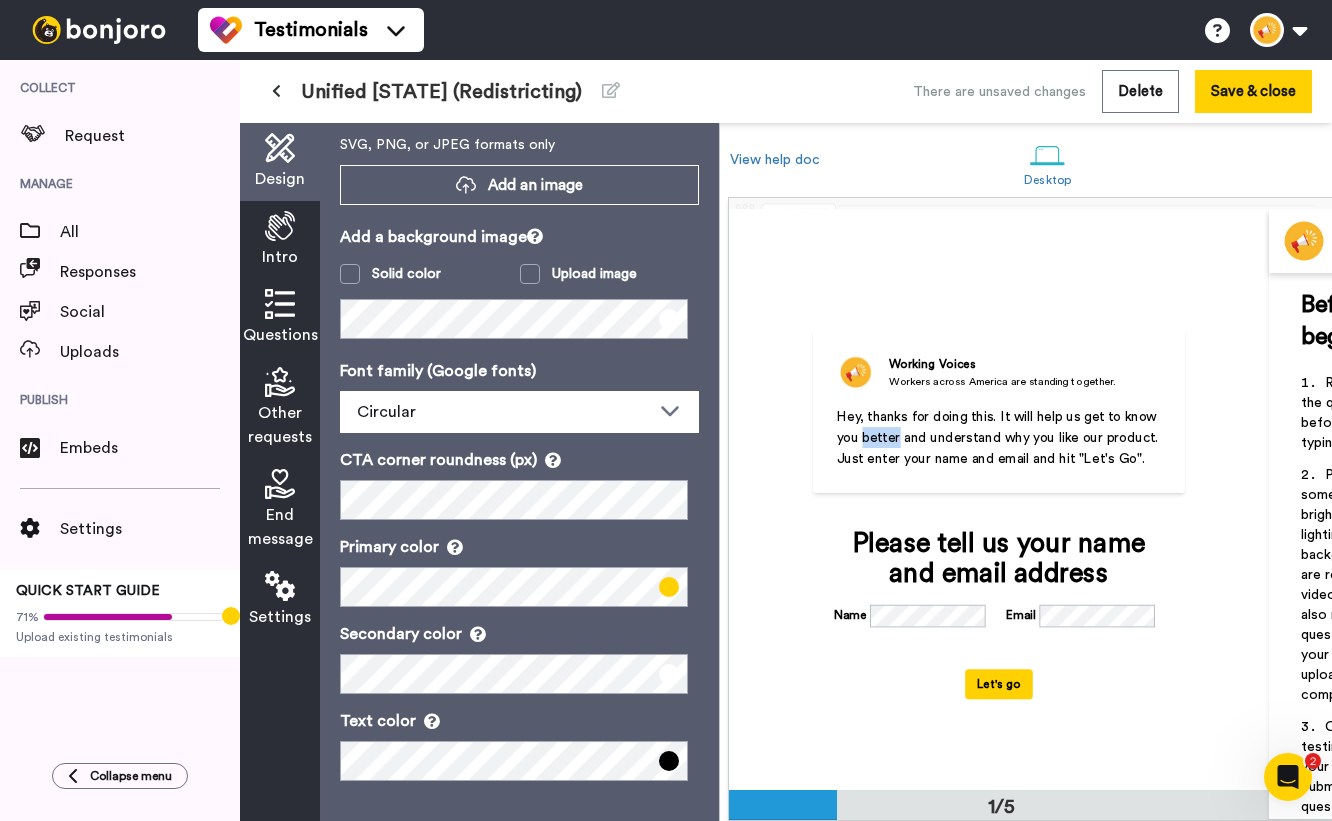 click on "Hey, thanks for doing this. It will help us get to know you better and understand why you like our product. Just enter your name and email and hit "Let's Go"." at bounding box center (1000, 438) 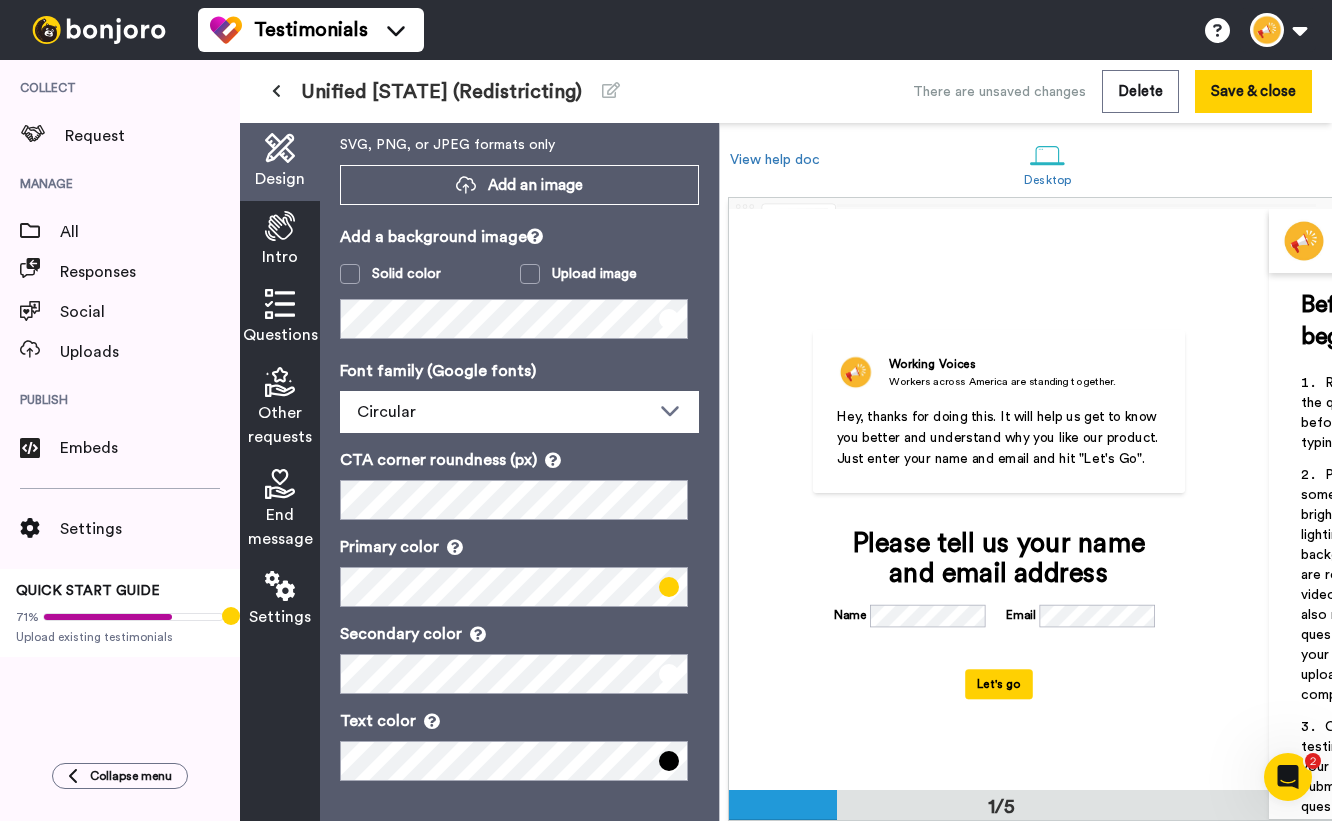 click at bounding box center [280, 226] 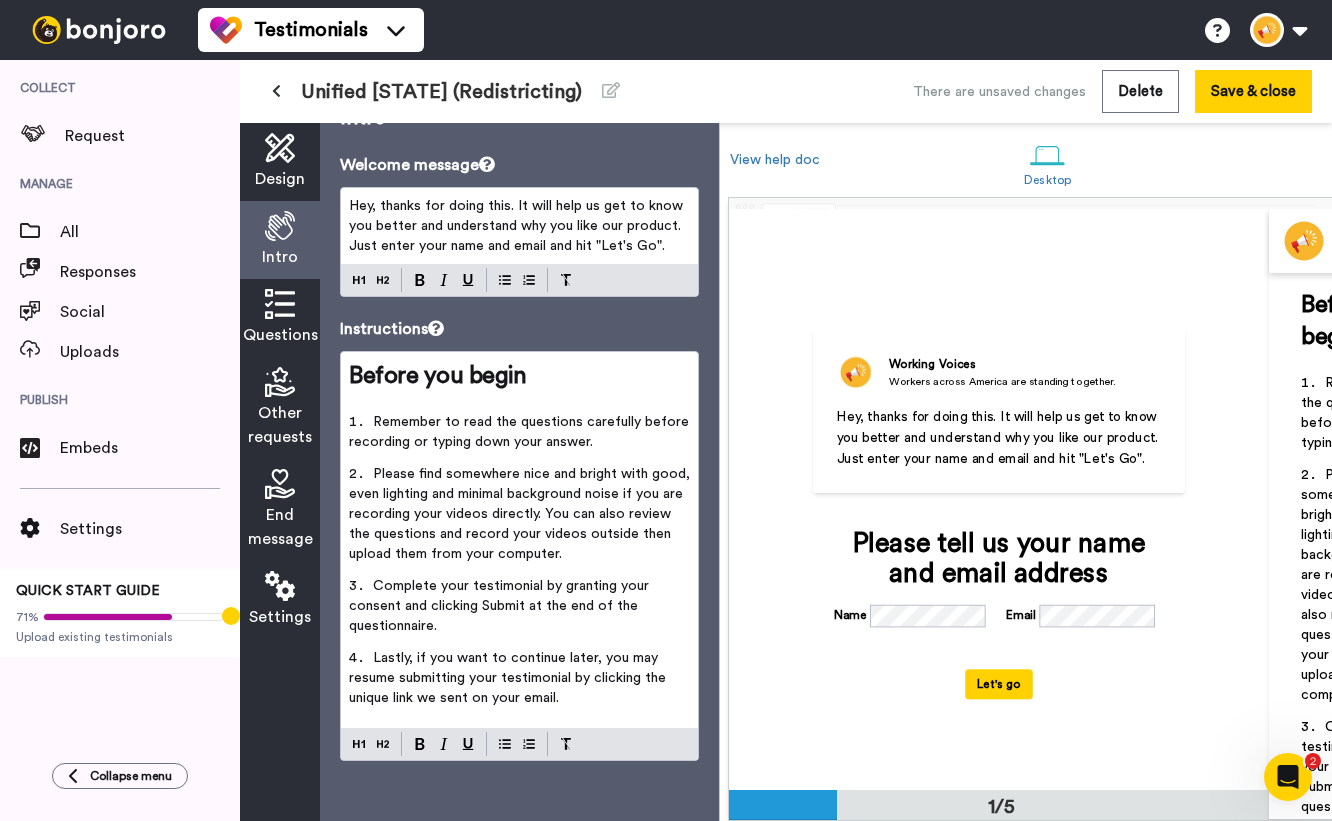 scroll, scrollTop: 0, scrollLeft: 0, axis: both 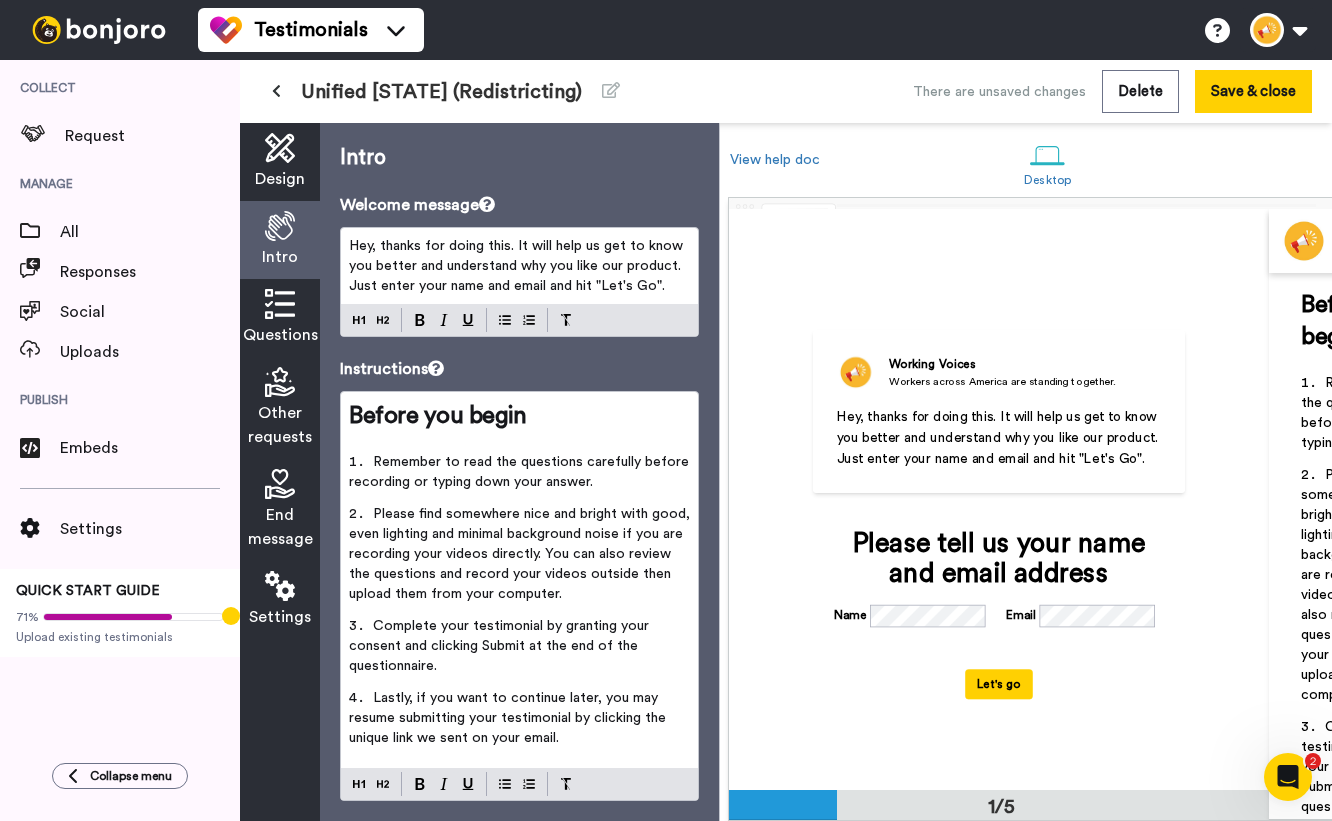 click on "Hey, thanks for doing this. It will help us get to know you better and understand why you like our product. Just enter your name and email and hit "Let's Go"." at bounding box center [518, 266] 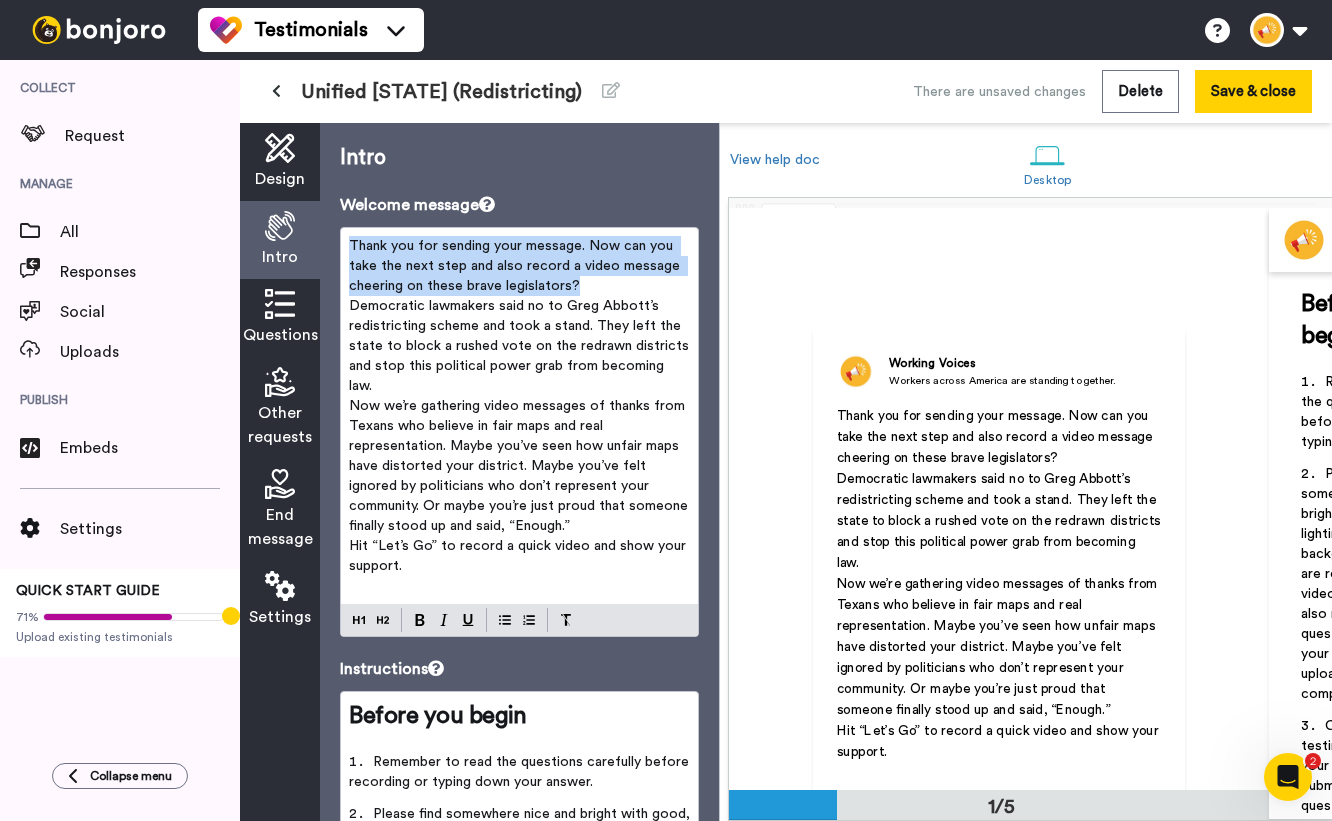 drag, startPoint x: 354, startPoint y: 245, endPoint x: 587, endPoint y: 292, distance: 237.69308 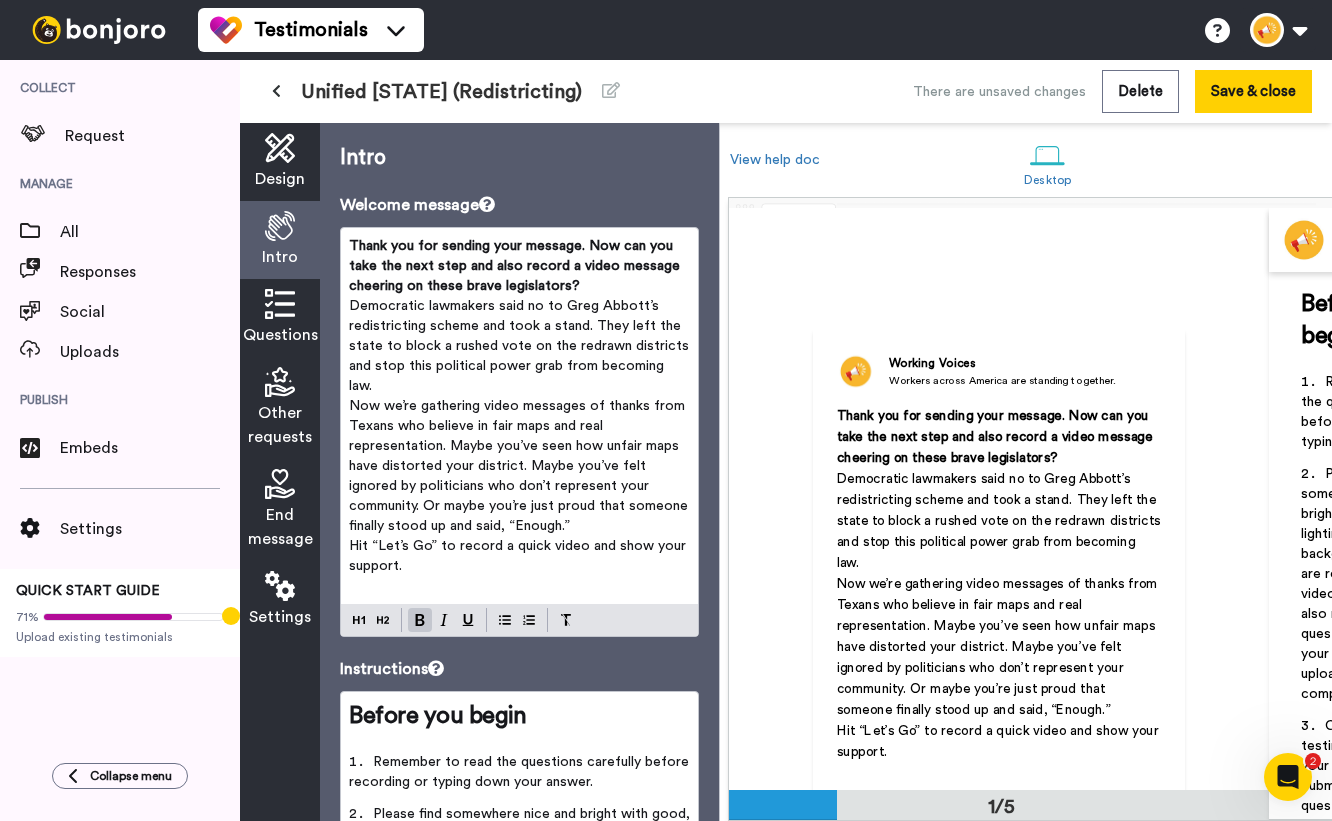 click on "Thank you for sending your message. Now can you take the next step and also record a video message cheering on these brave legislators?" at bounding box center (519, 266) 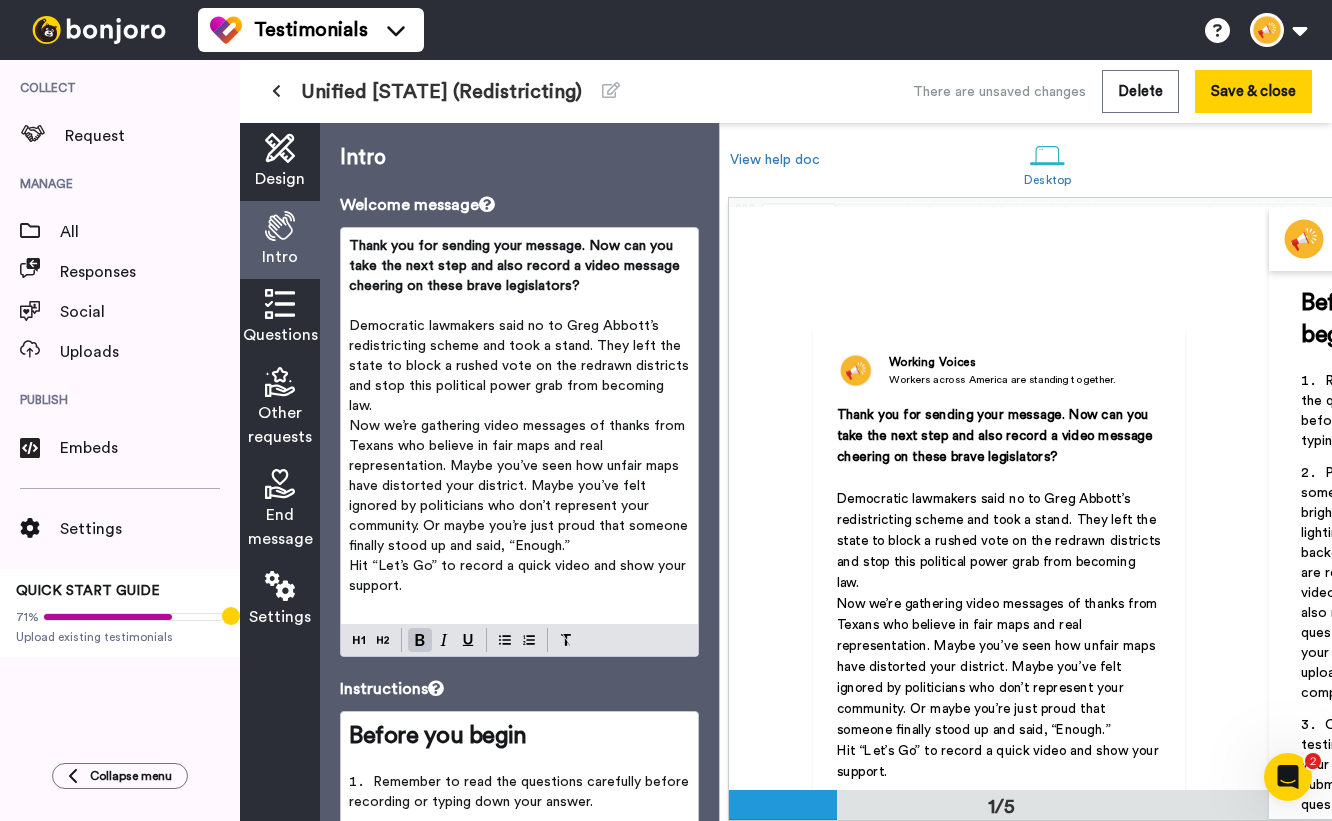 click on "Democratic lawmakers said no to Greg Abbott’s redistricting scheme and took a stand. They left the state to block a rushed vote on the redrawn districts and stop this political power grab from becoming law." at bounding box center (519, 366) 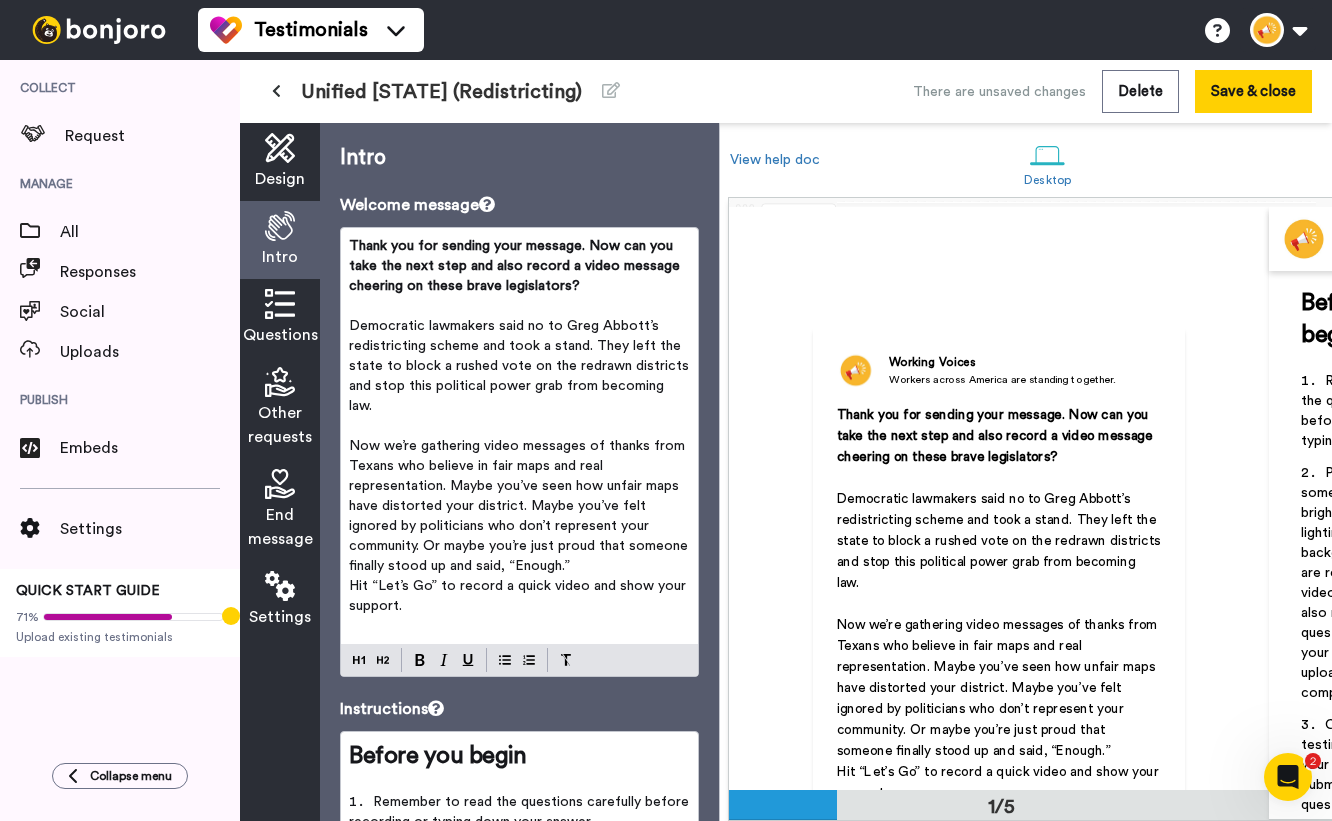 click on "Now we’re gathering video messages of thanks from Texans who believe in fair maps and real representation. Maybe you’ve seen how unfair maps have distorted your district. Maybe you’ve felt ignored by politicians who don’t represent your community. Or maybe you’re just proud that someone finally stood up and said, “Enough.”" at bounding box center (519, 506) 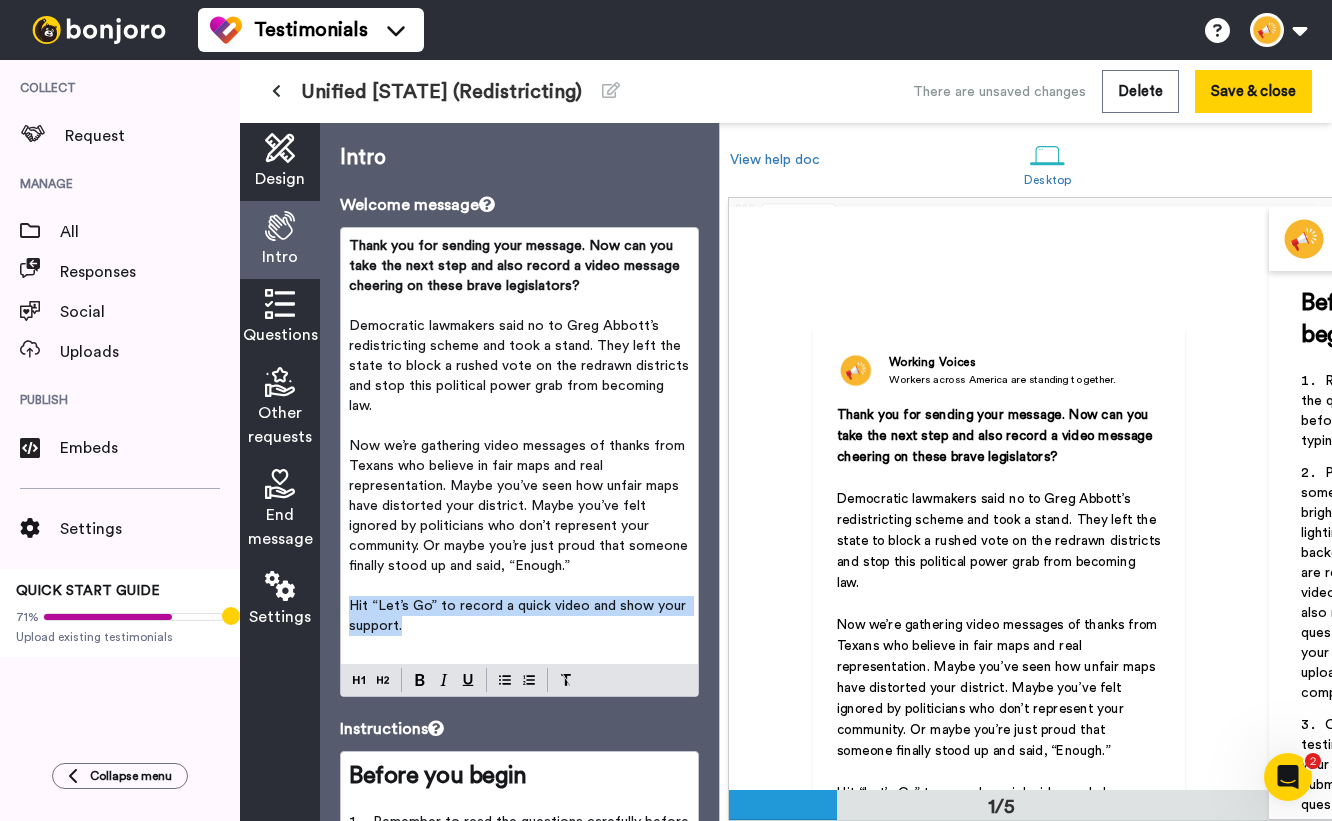 drag, startPoint x: 423, startPoint y: 627, endPoint x: 335, endPoint y: 608, distance: 90.02777 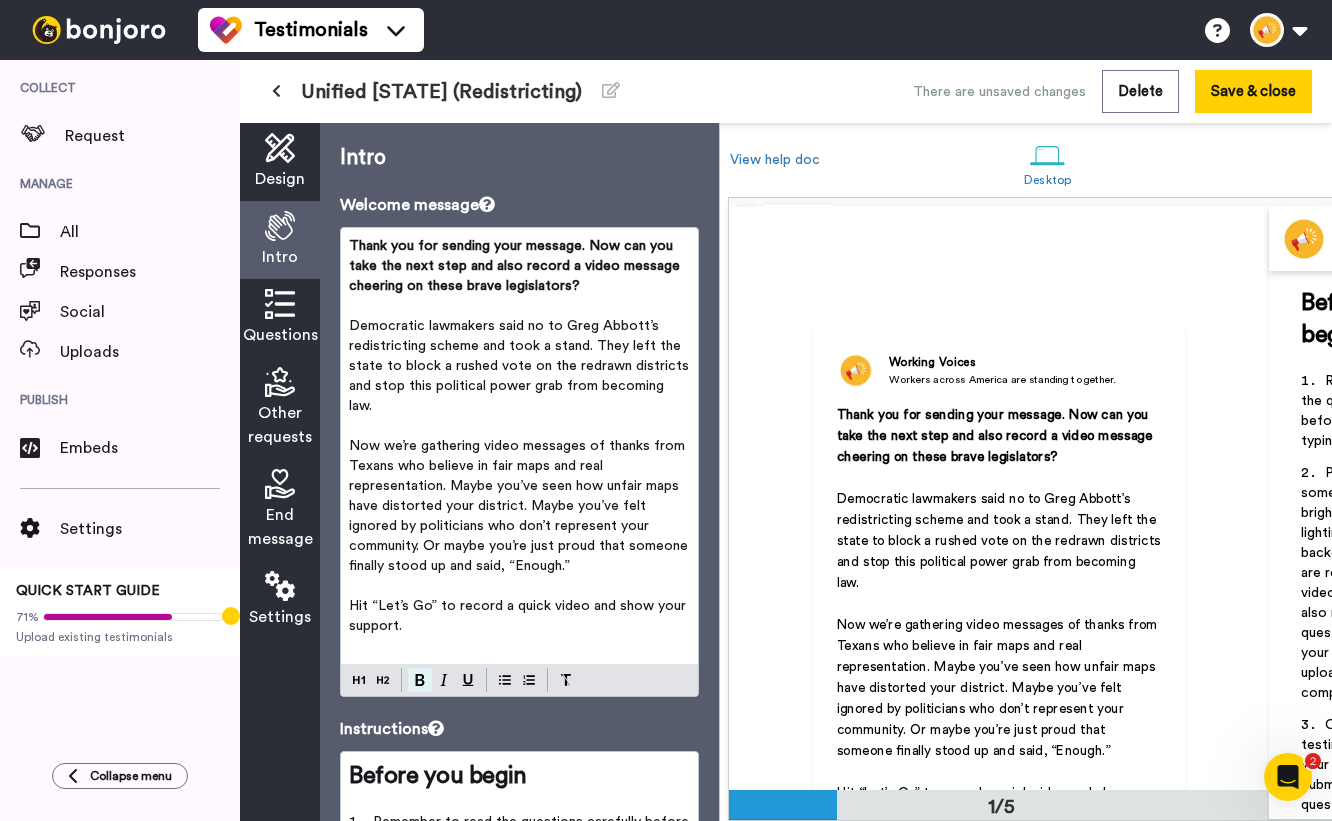 click at bounding box center [420, 680] 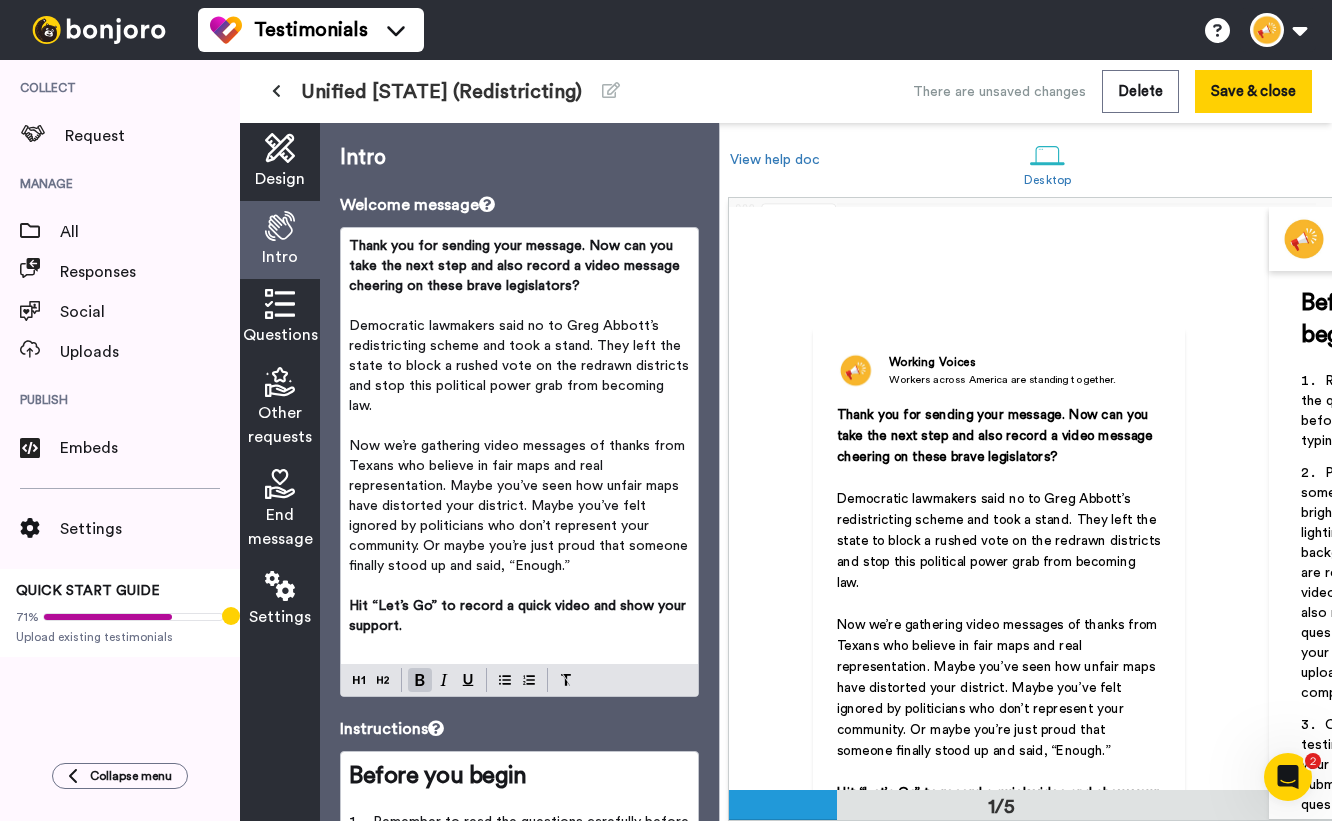 scroll, scrollTop: 353, scrollLeft: 0, axis: vertical 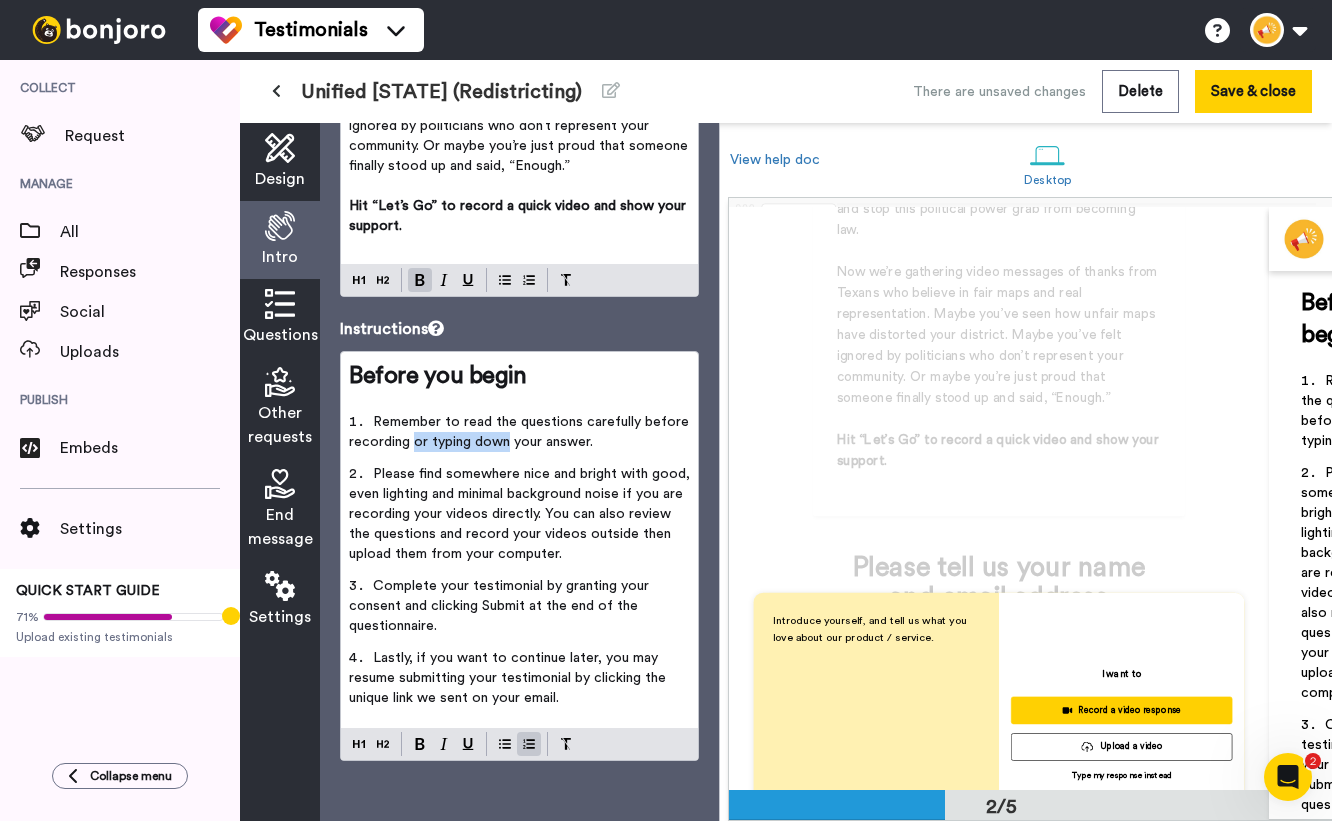 drag, startPoint x: 553, startPoint y: 432, endPoint x: 460, endPoint y: 433, distance: 93.00538 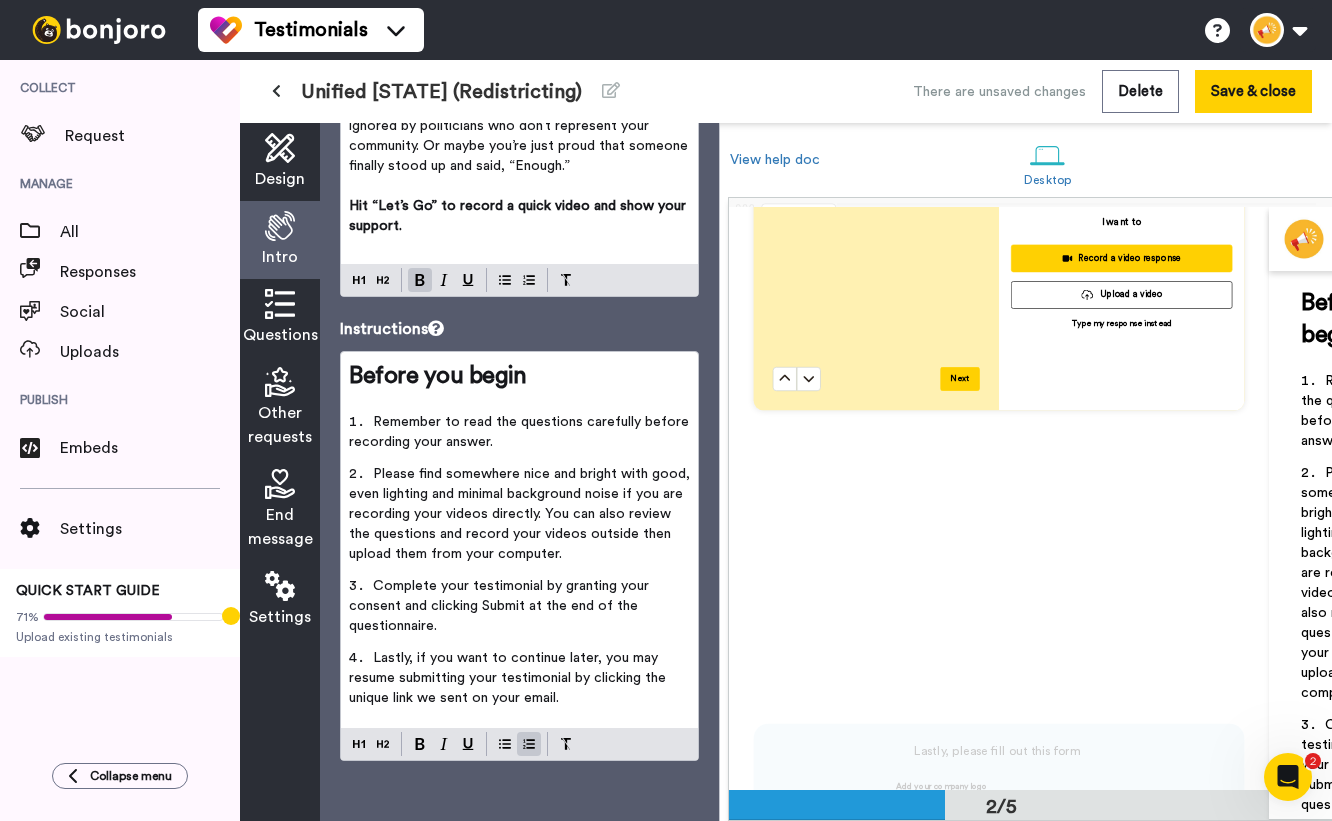 click on "Questions" at bounding box center [280, 318] 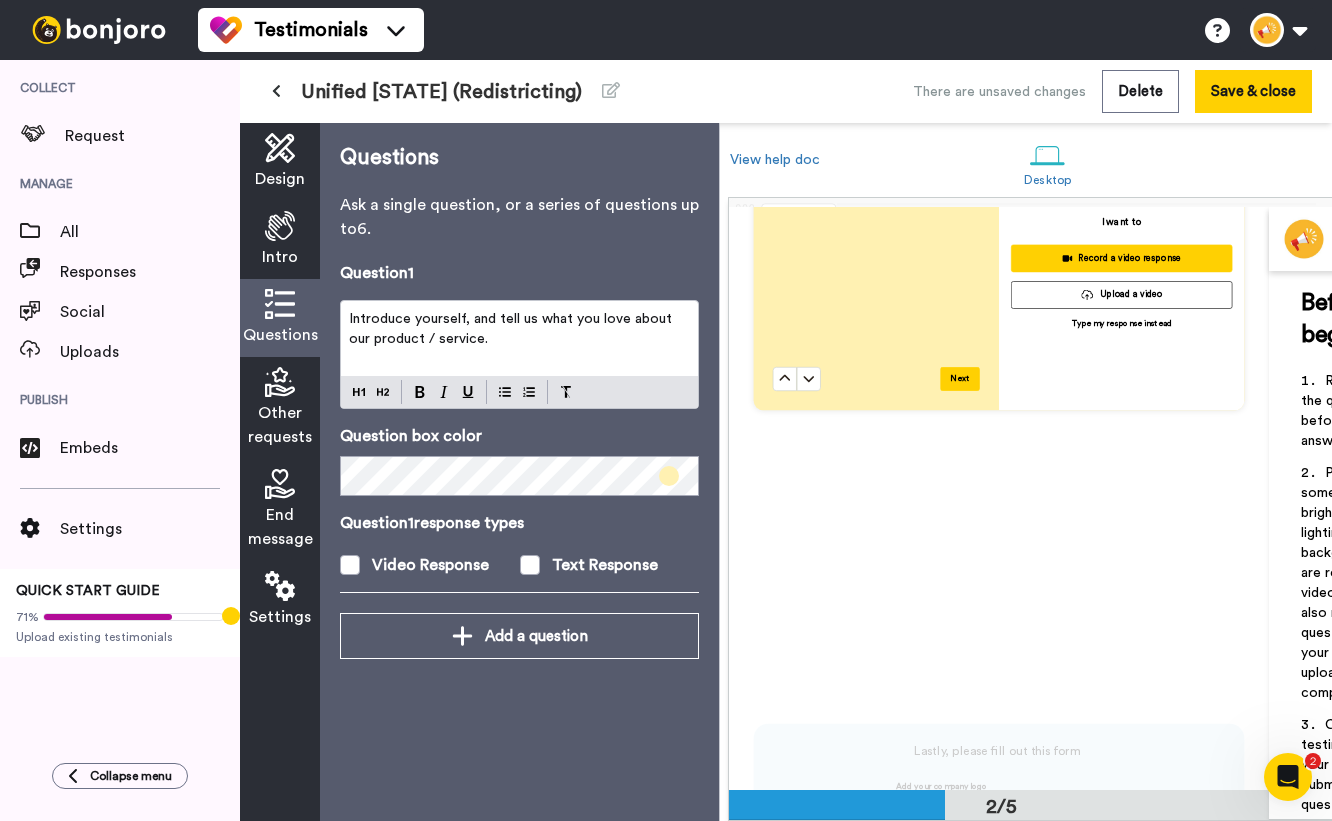 scroll, scrollTop: 597, scrollLeft: 0, axis: vertical 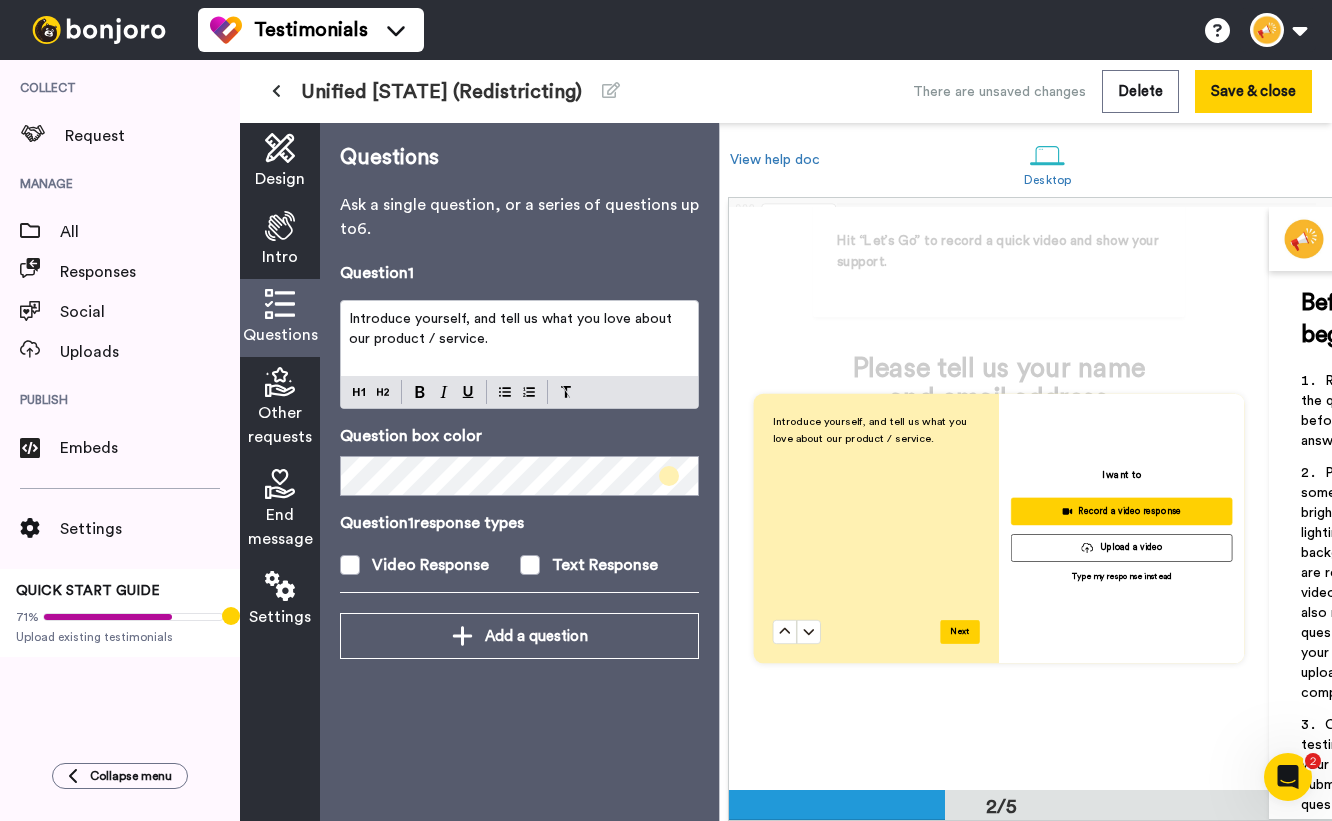 click on "Introduce yourself, and tell us what you love about our product / service." at bounding box center [512, 329] 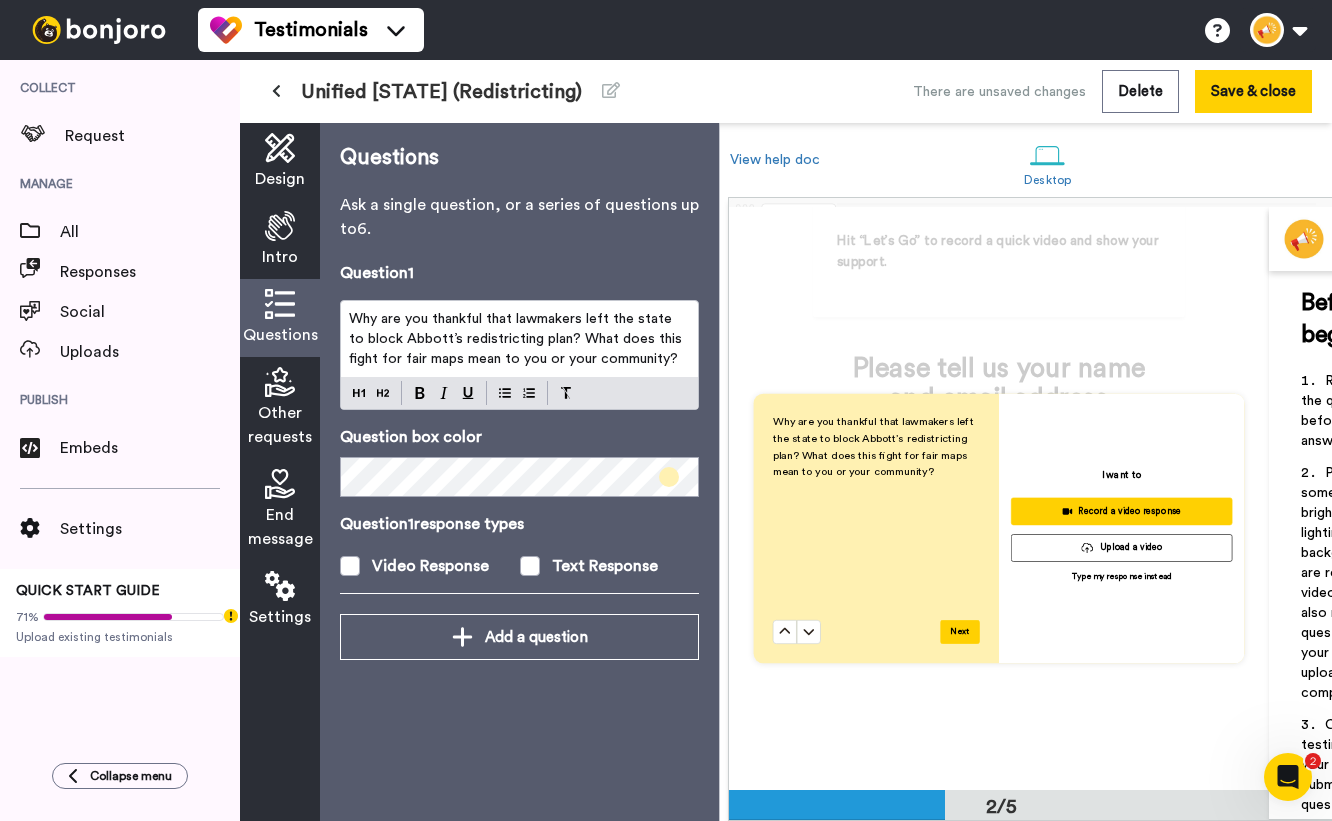 click on "Why are you thankful that lawmakers left the state to block Abbott’s redistricting plan? What does this fight for fair maps mean to you or your community?" at bounding box center (517, 339) 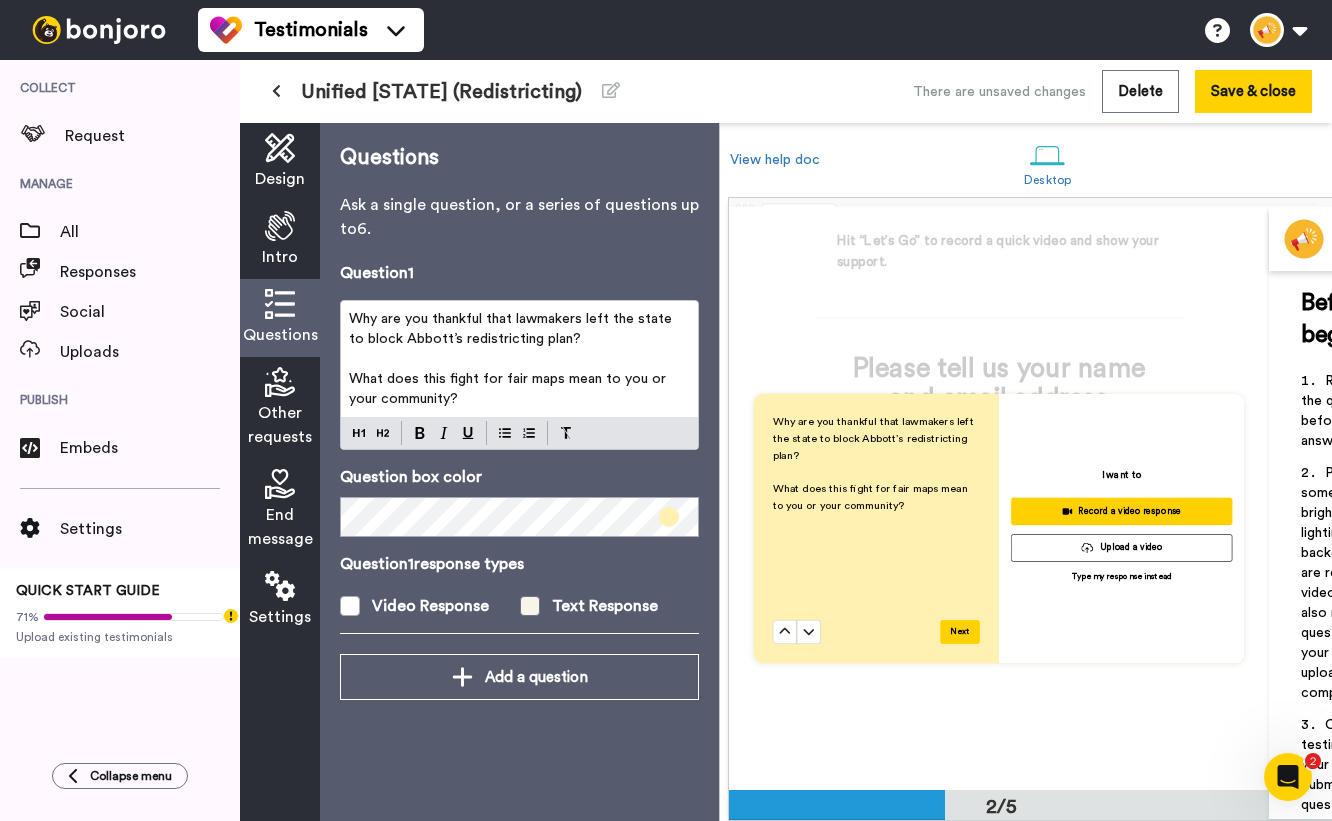 click at bounding box center [530, 606] 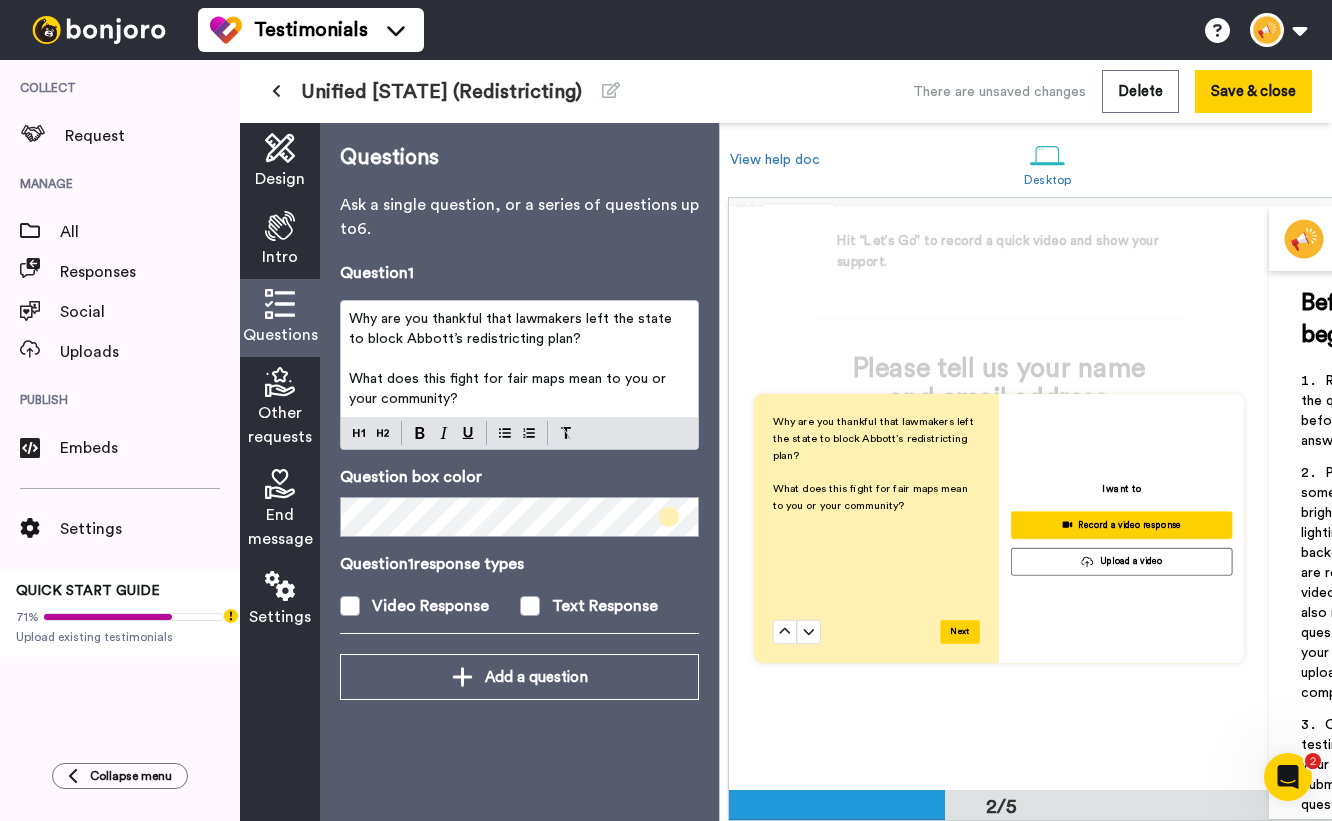click on "Other requests" at bounding box center (280, 425) 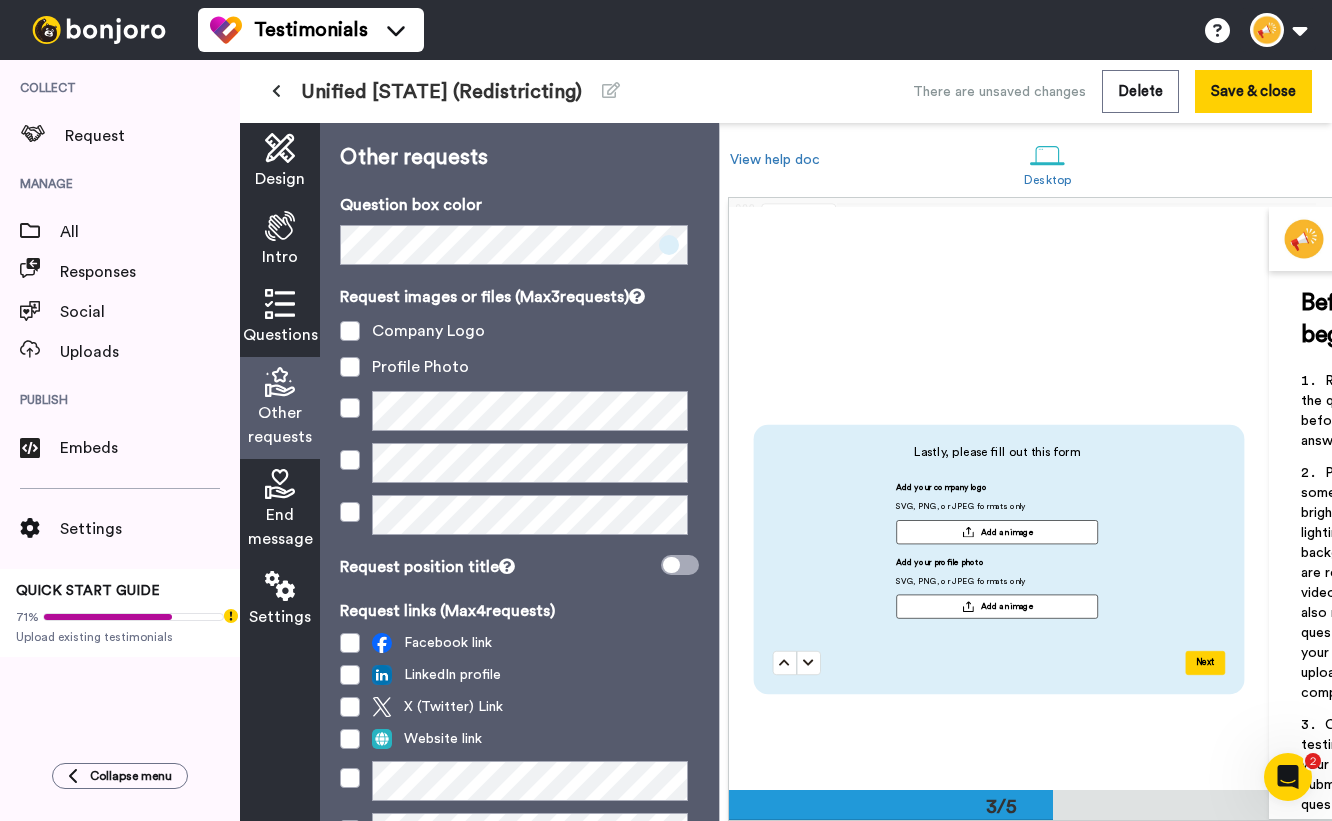 click at bounding box center (280, 484) 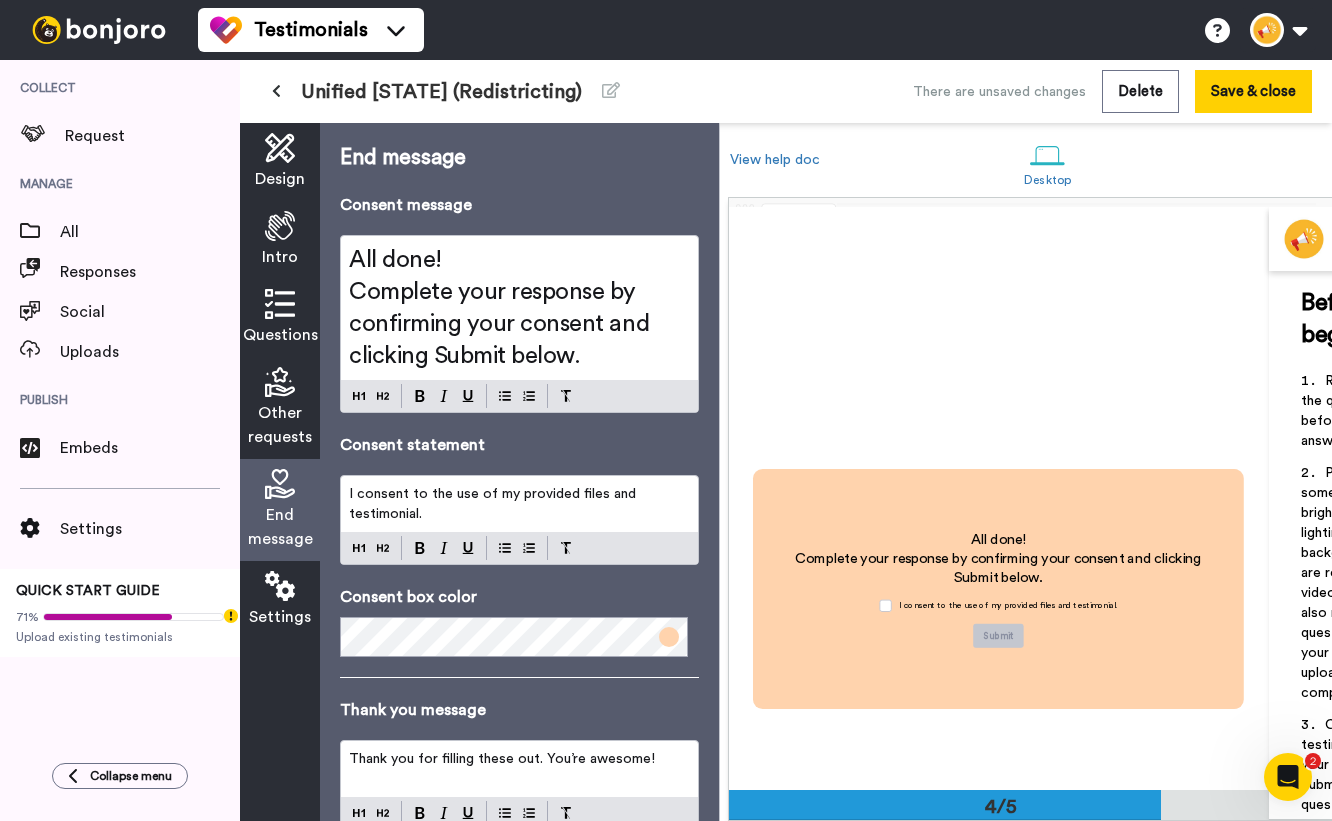 click on "Other requests" at bounding box center [280, 425] 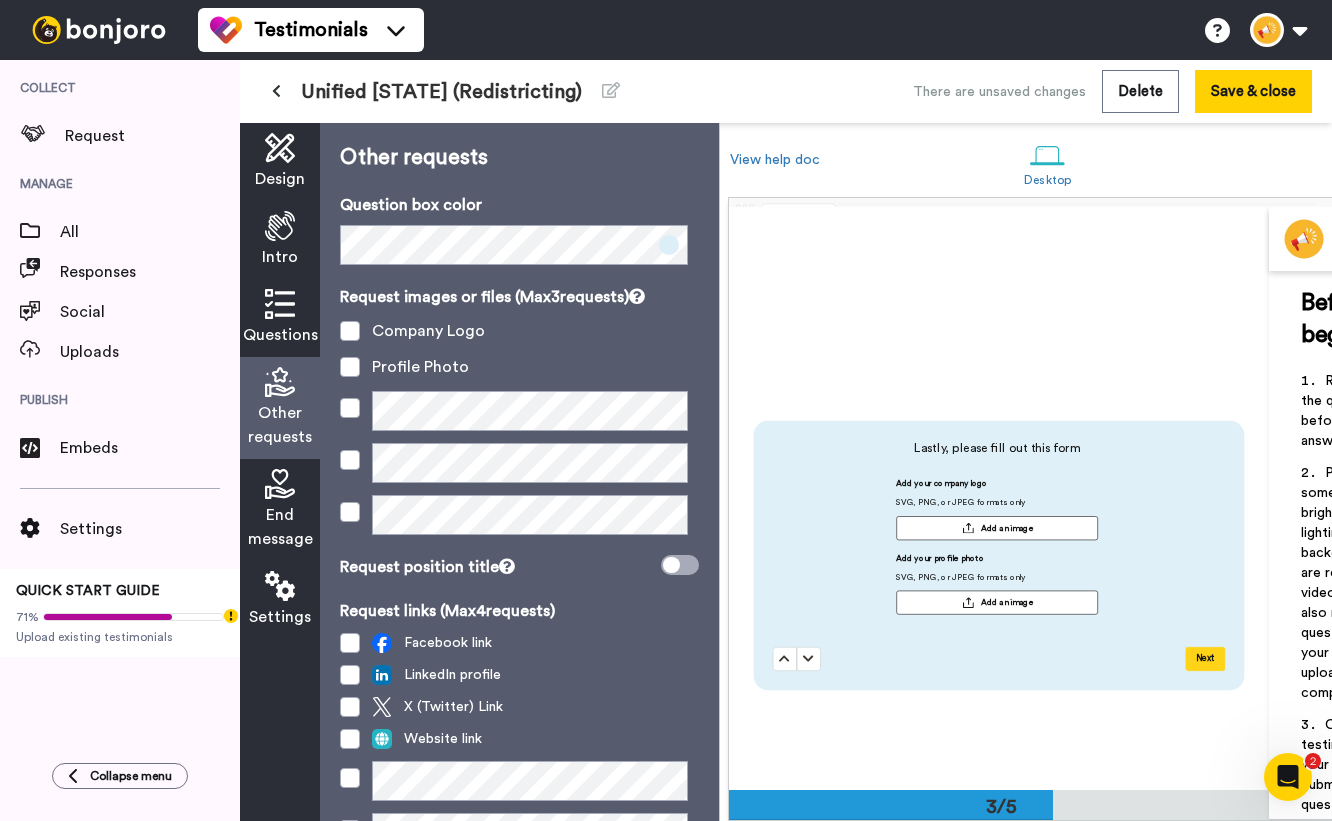 scroll, scrollTop: 1104, scrollLeft: 0, axis: vertical 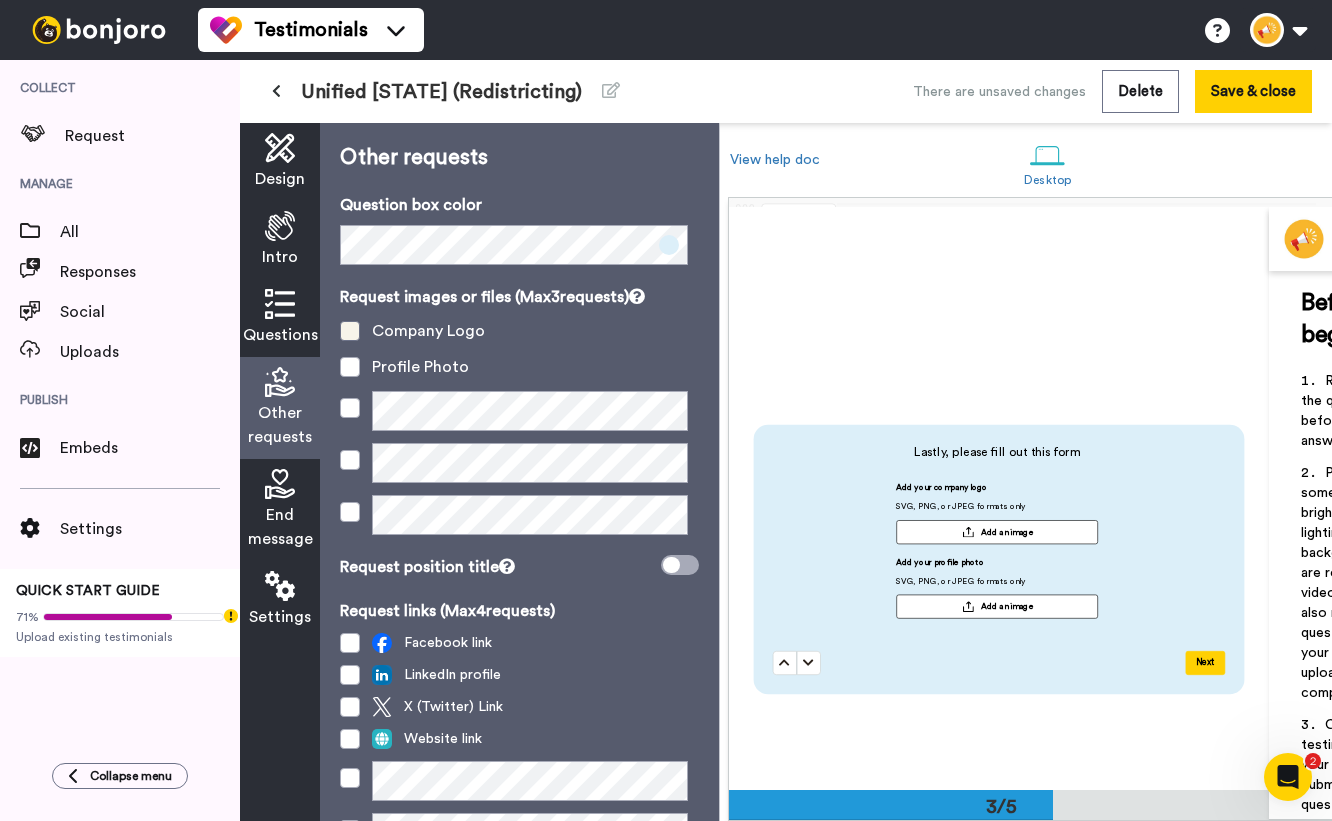 click at bounding box center (350, 331) 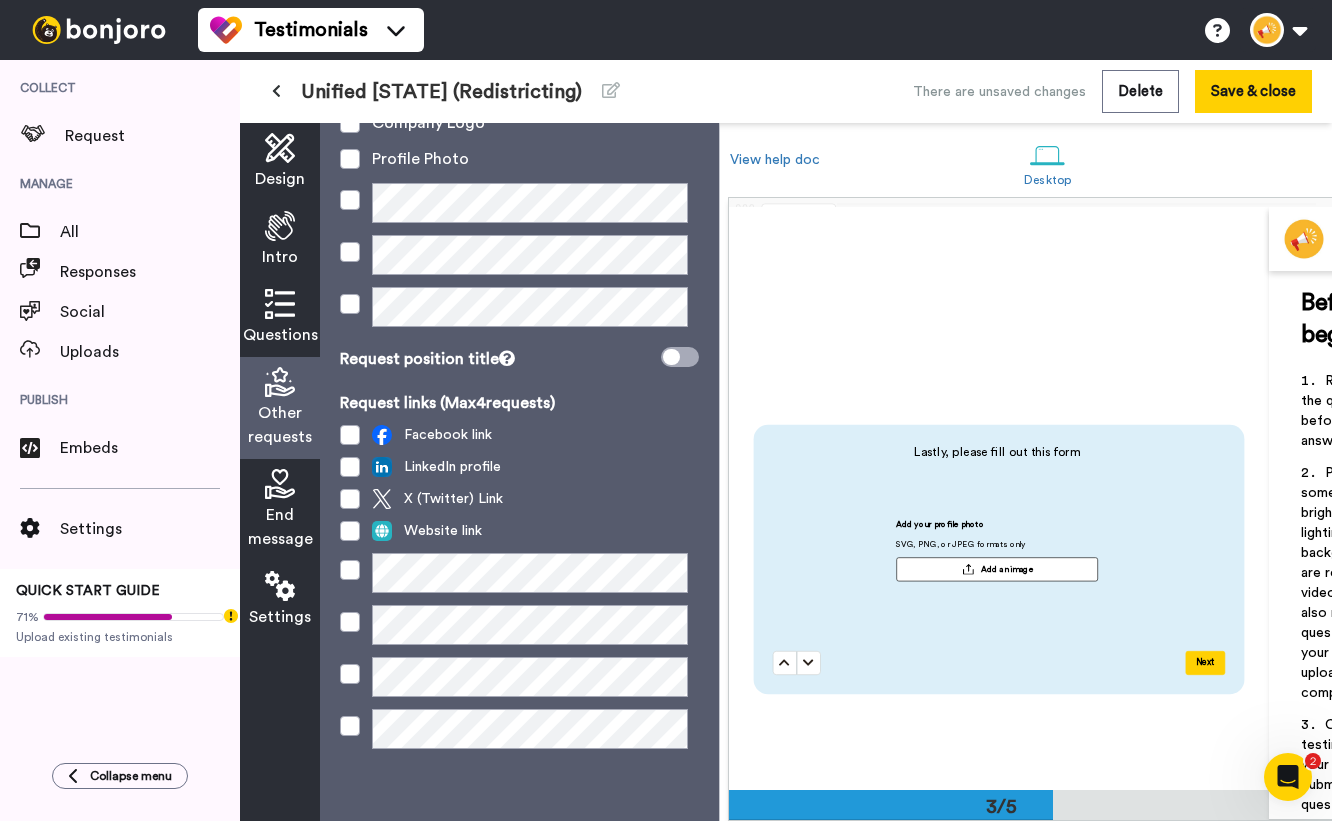 scroll, scrollTop: 223, scrollLeft: 0, axis: vertical 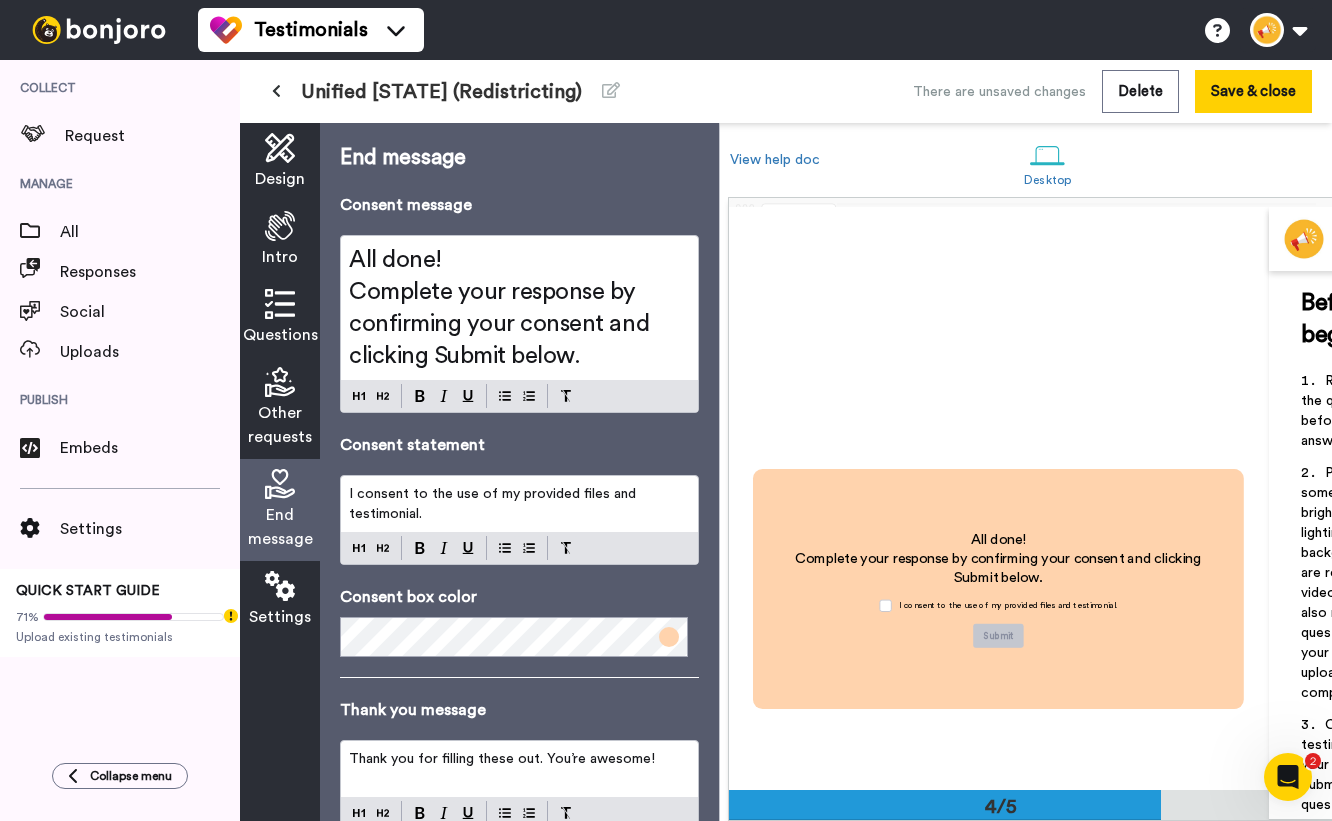 click on "Settings" at bounding box center (280, 617) 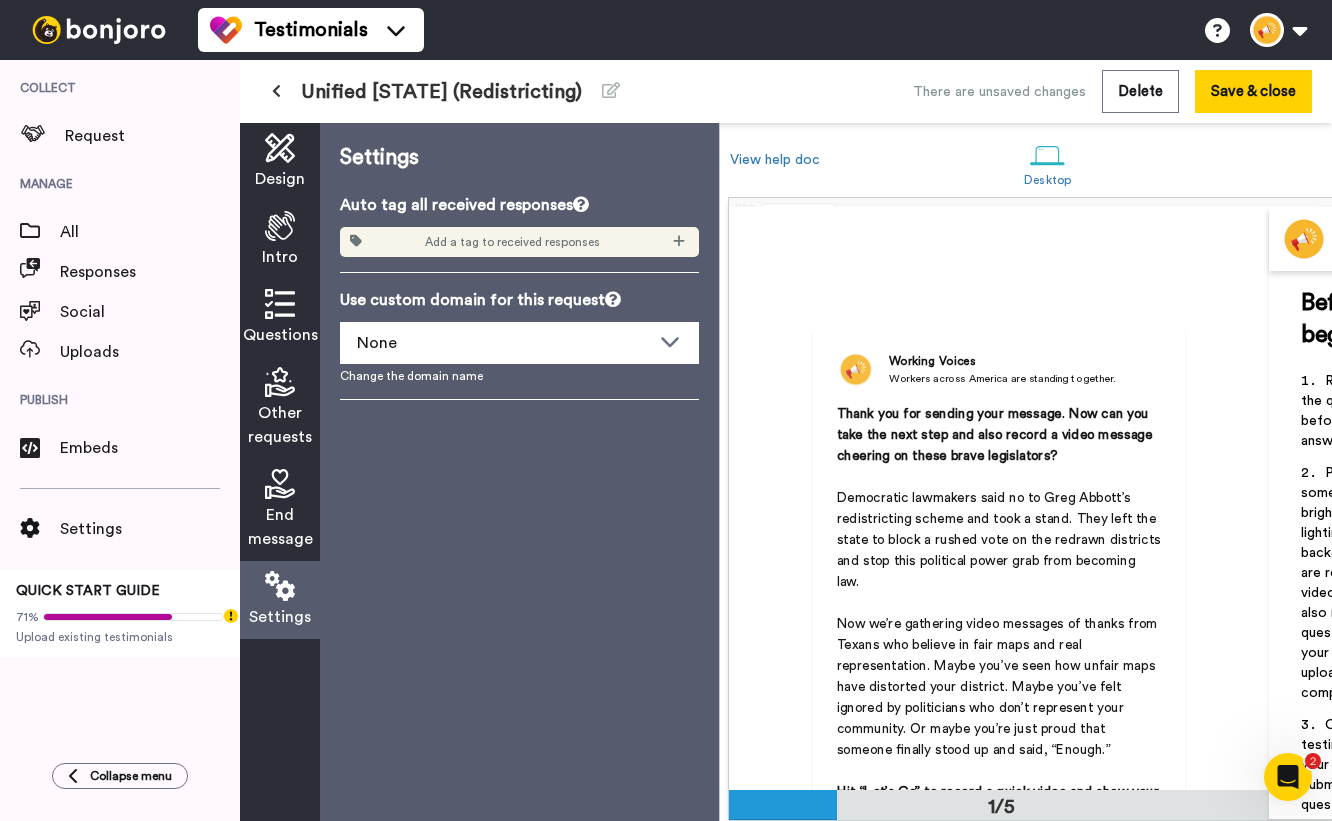 scroll, scrollTop: 0, scrollLeft: 0, axis: both 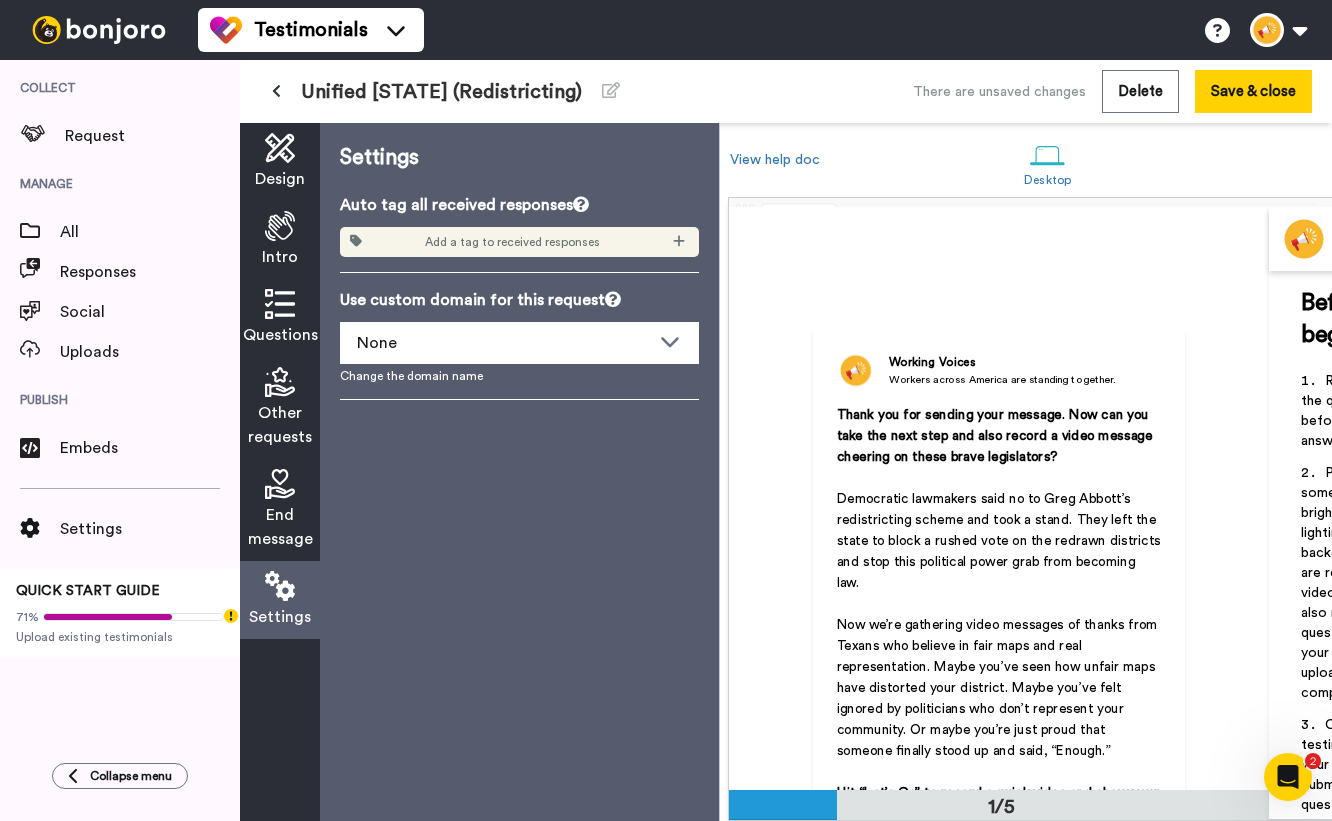 click on "End message" at bounding box center [280, 527] 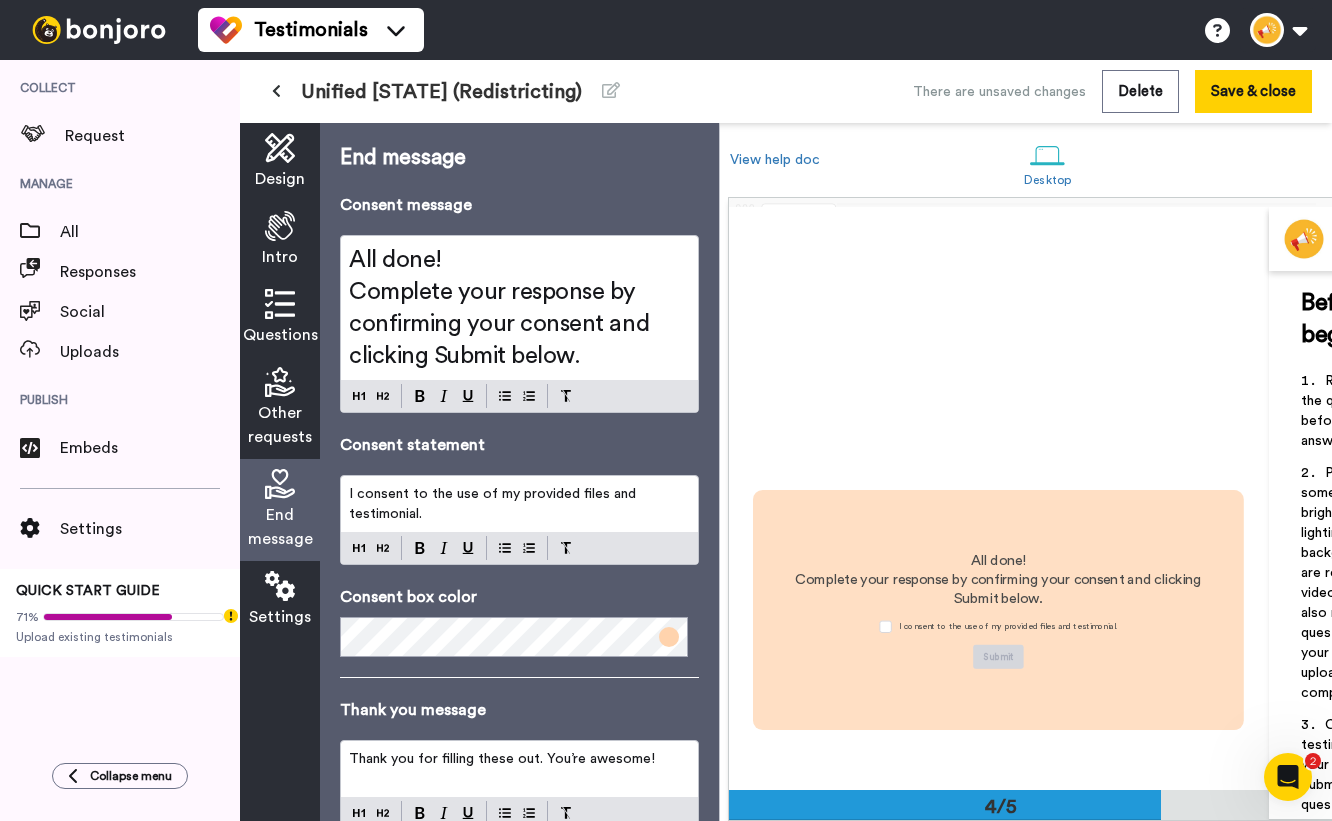 scroll, scrollTop: 1656, scrollLeft: 0, axis: vertical 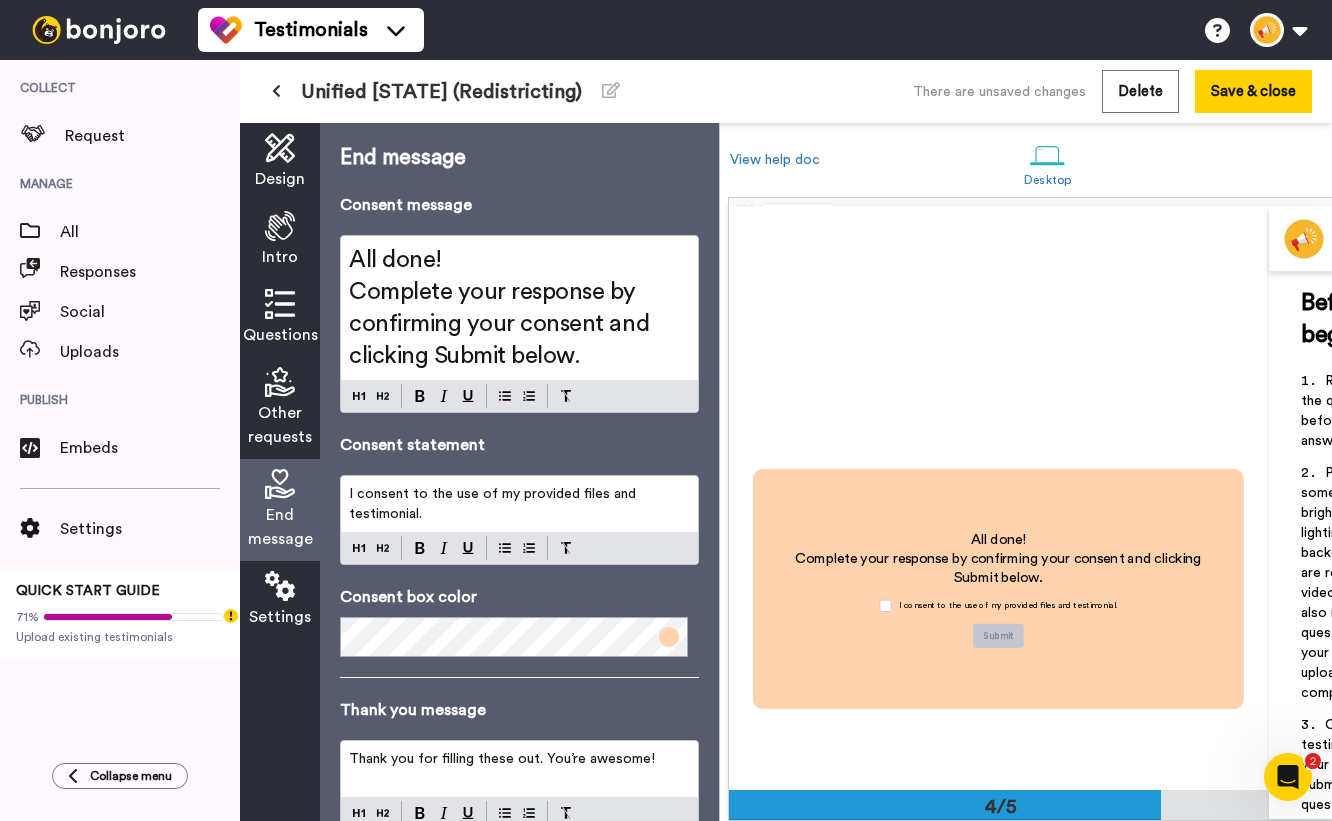 click on "Intro" at bounding box center [280, 240] 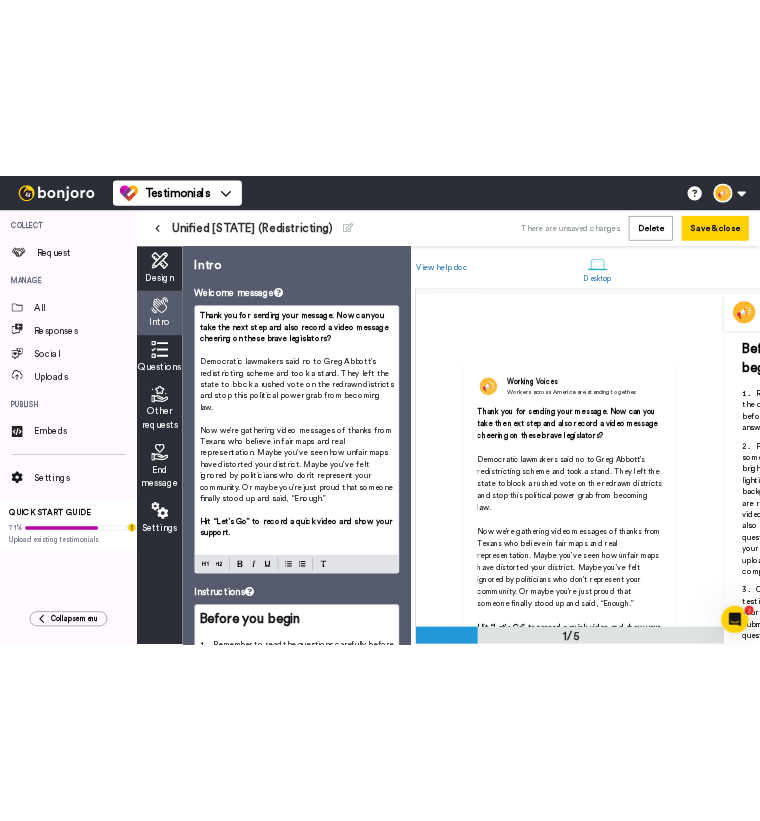 scroll, scrollTop: 0, scrollLeft: 0, axis: both 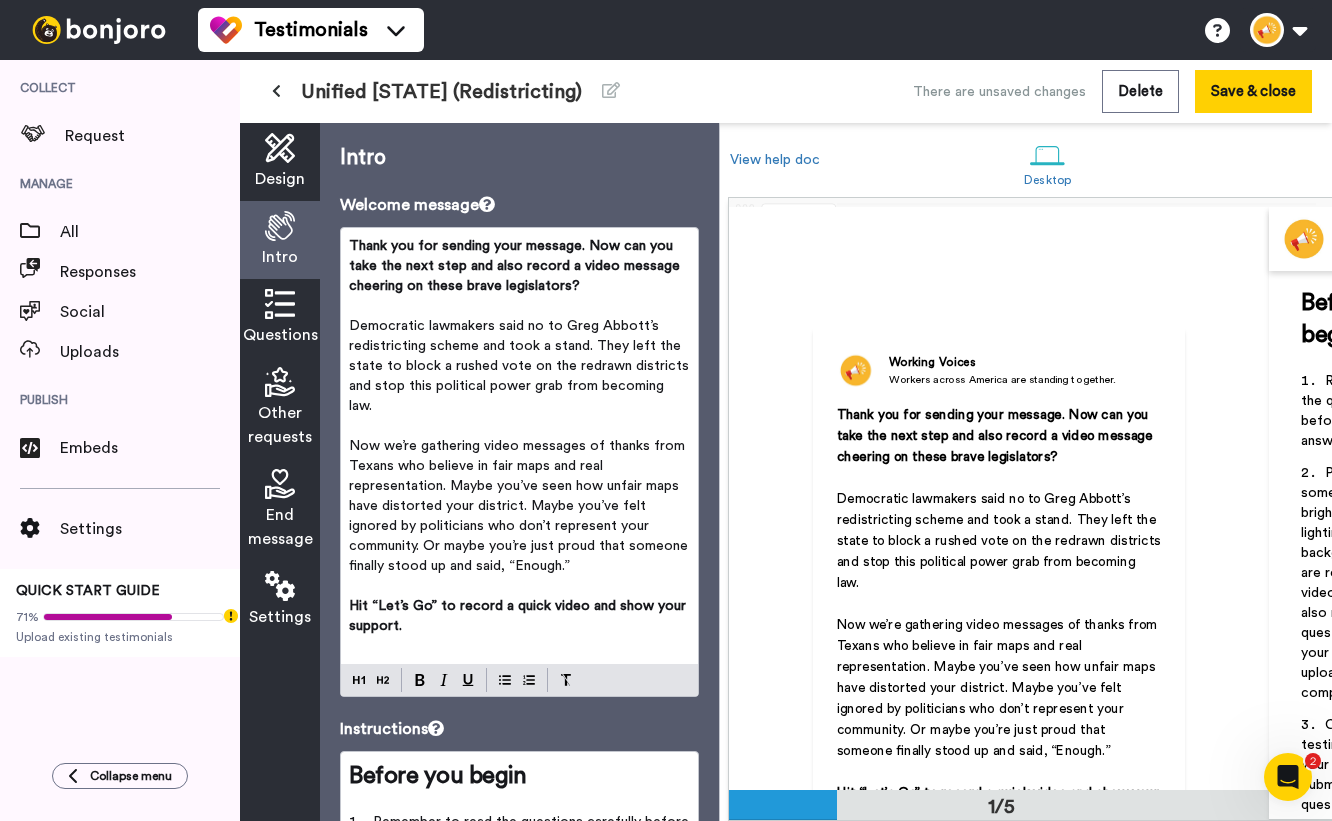 click on "Design" at bounding box center [280, 179] 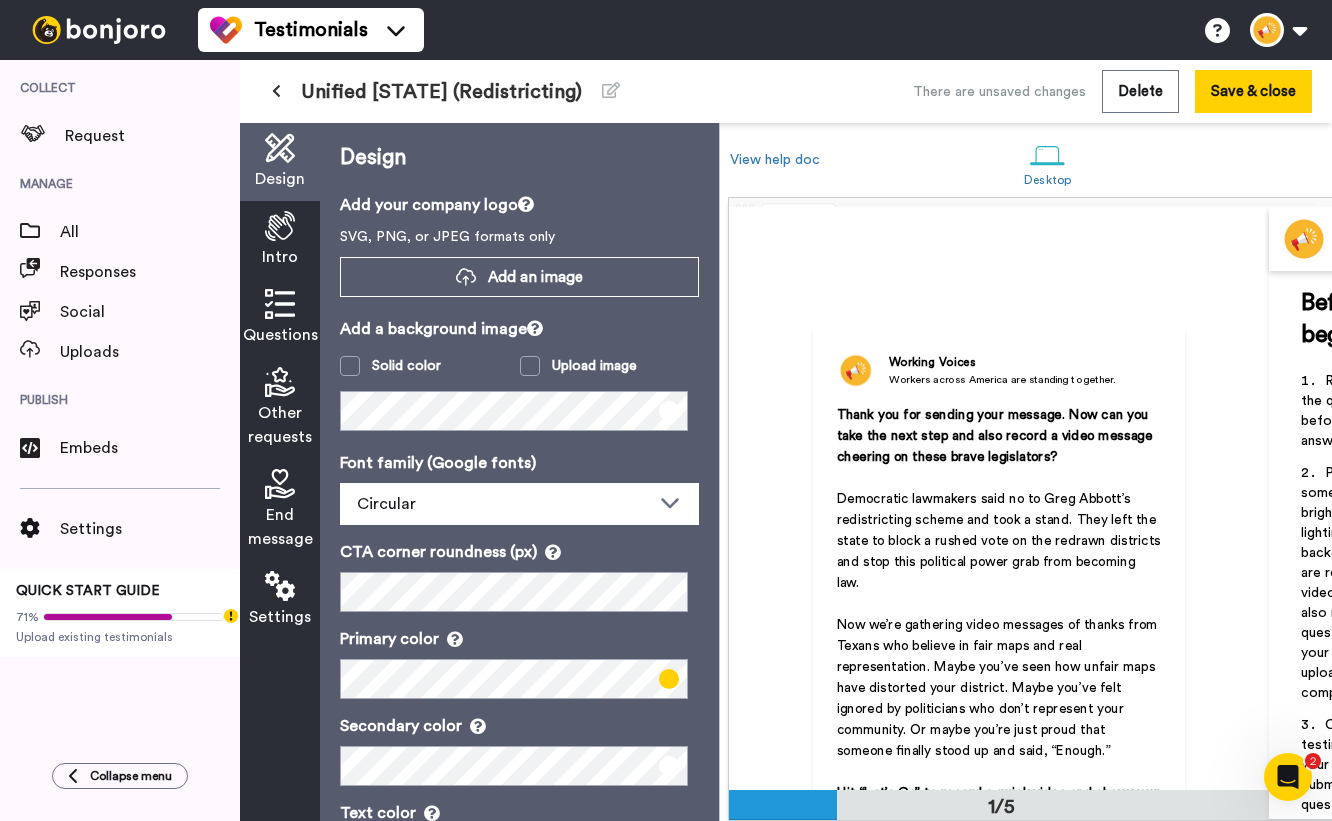 click at bounding box center (280, 226) 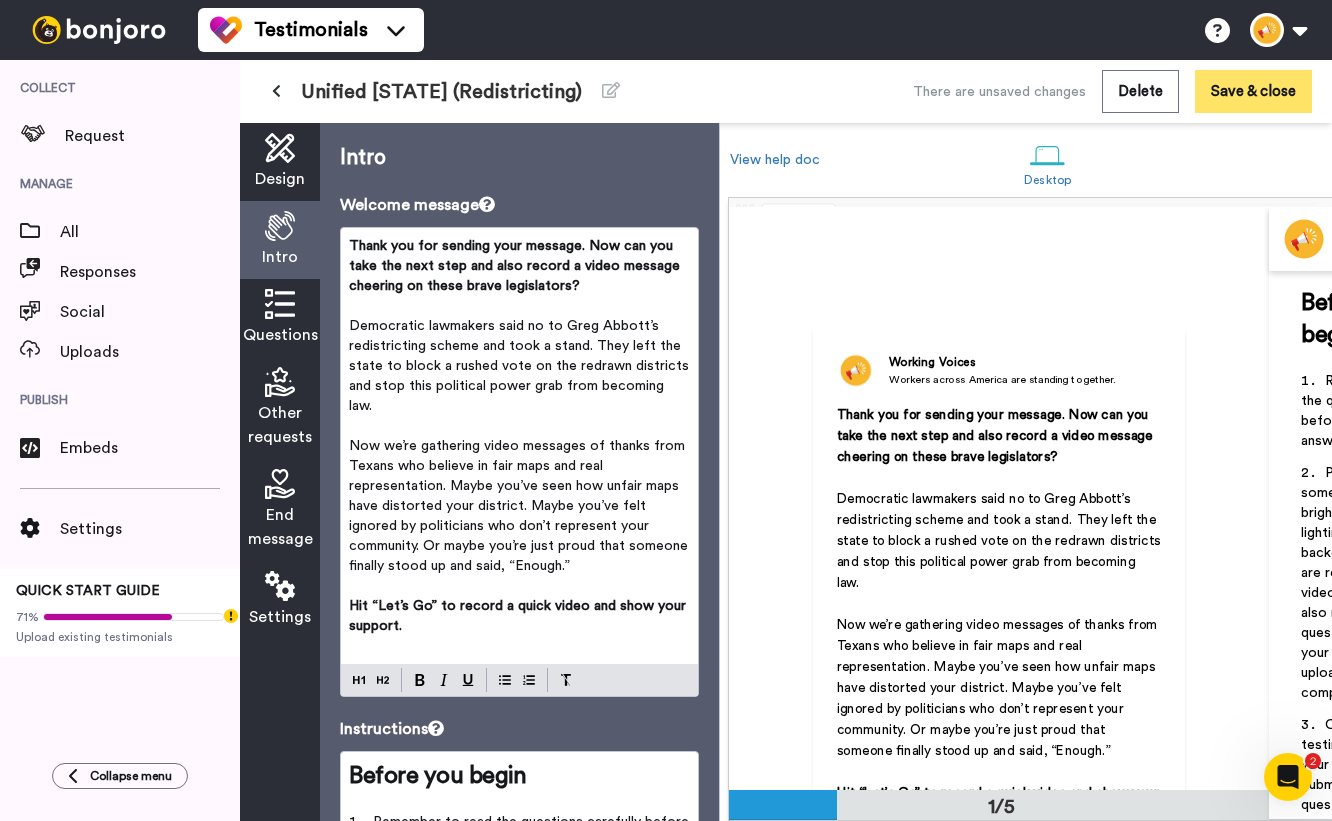 click on "Save & close" at bounding box center (1253, 91) 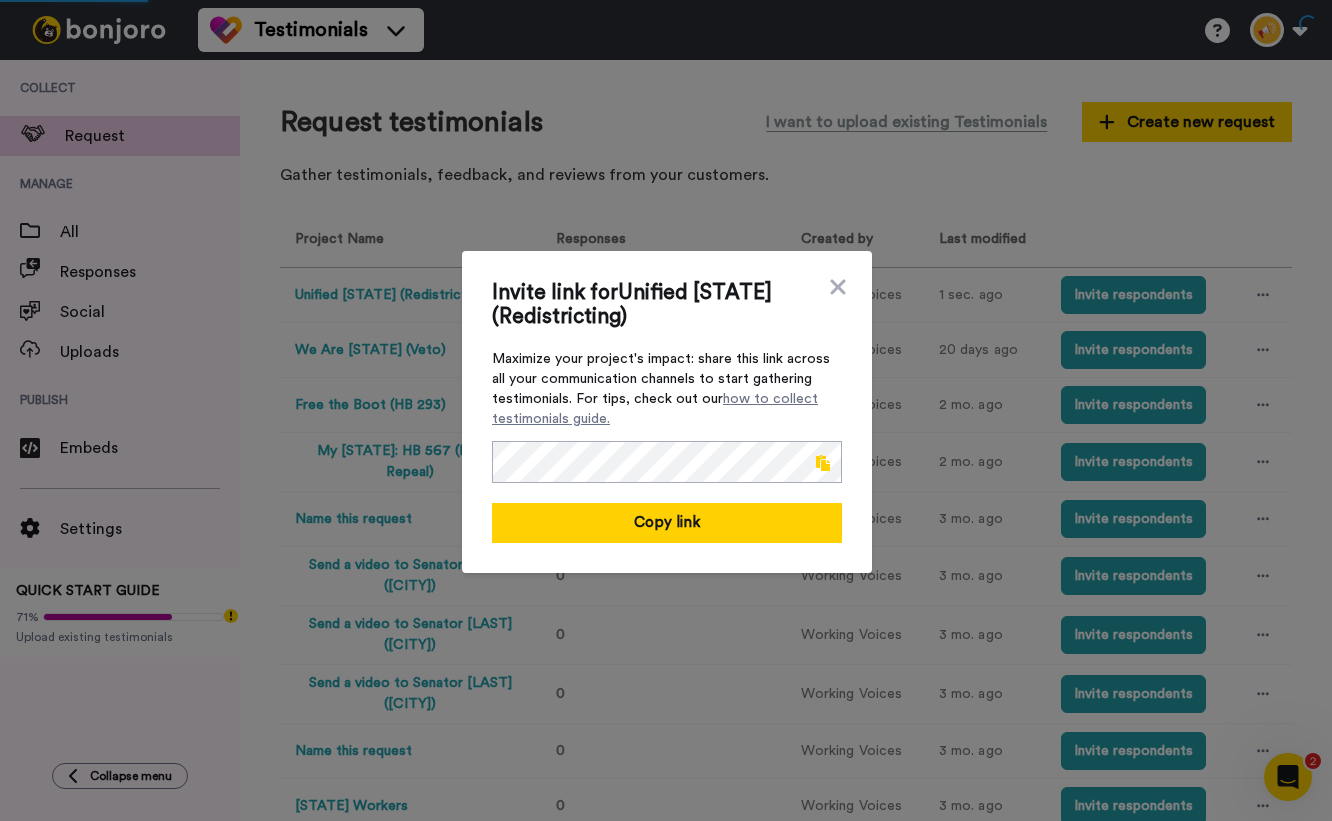 click at bounding box center (823, 463) 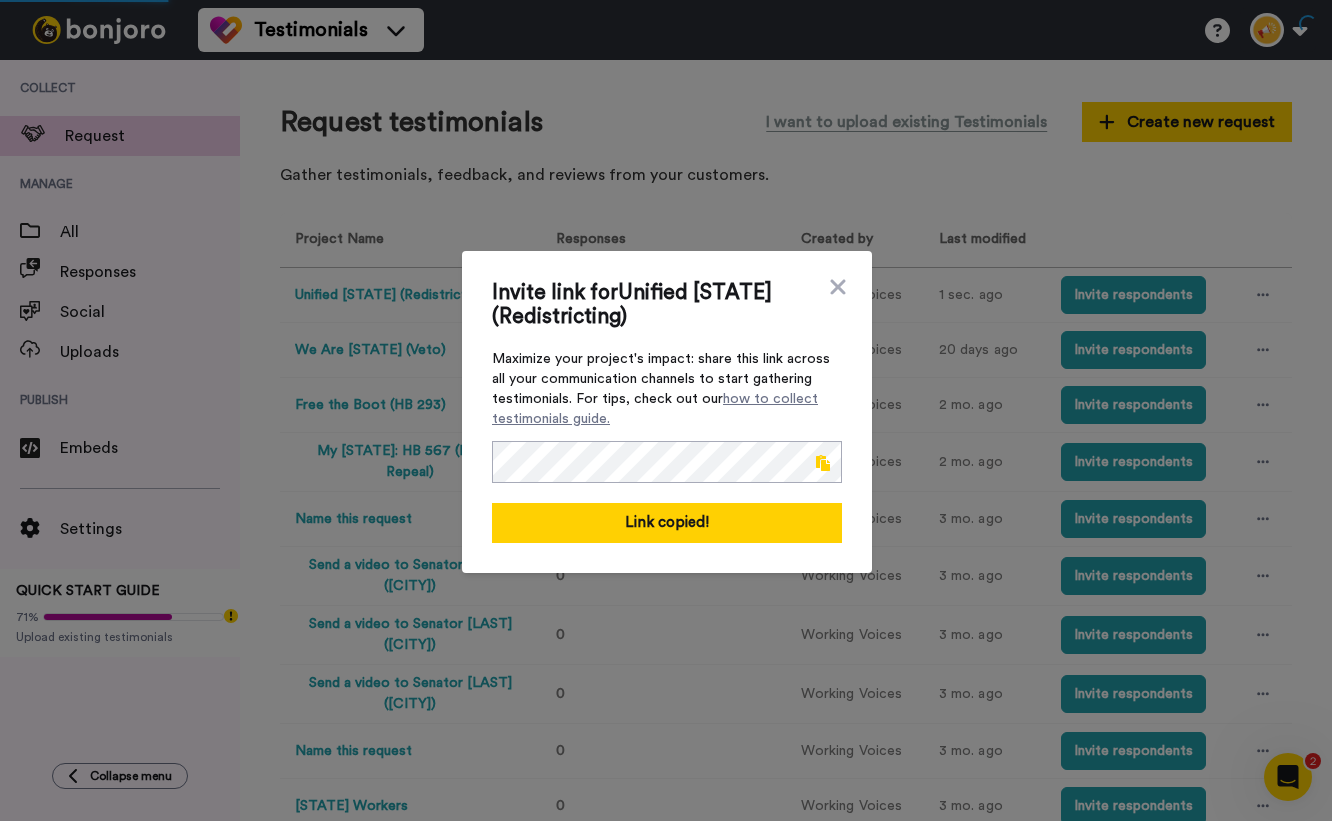 click on "Invite link for Unified [STATE] (Redistricting) Maximize your project's impact: share this link across all your communication channels to start gathering testimonials. For tips, check out our  how to collect testimonials guide. Link copied!" at bounding box center [667, 412] 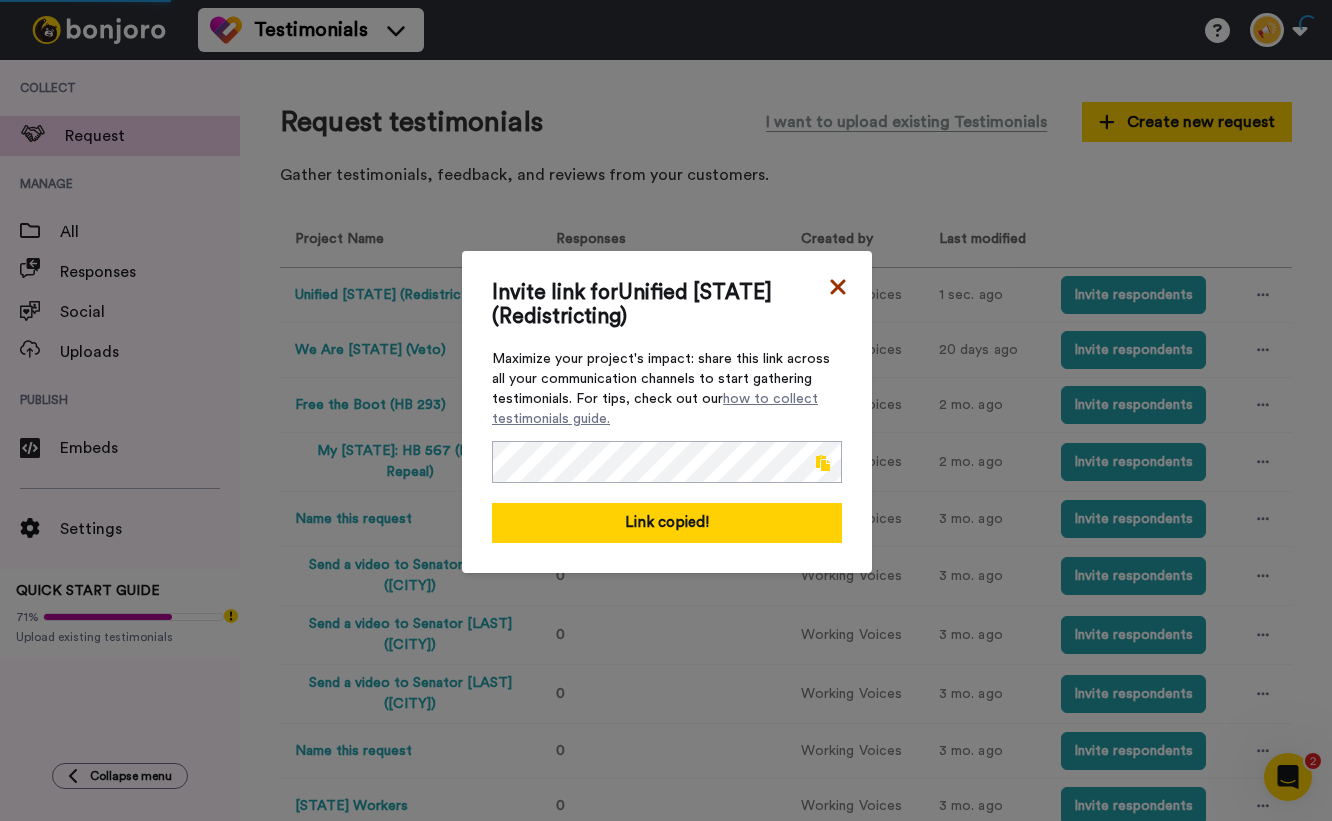 click 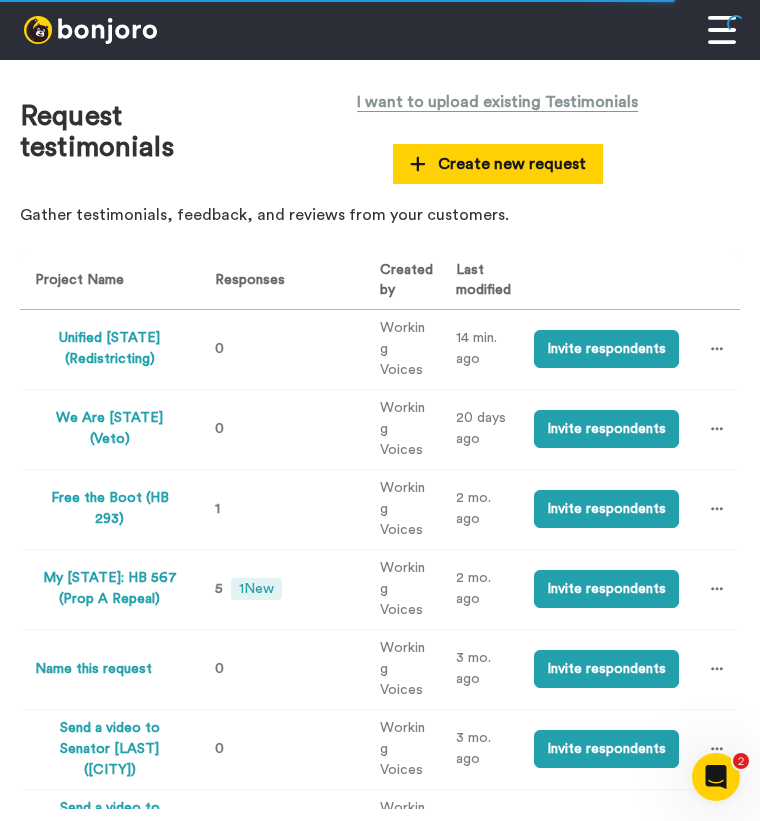 click on "Unified [STATE] (Redistricting)" at bounding box center [109, 349] 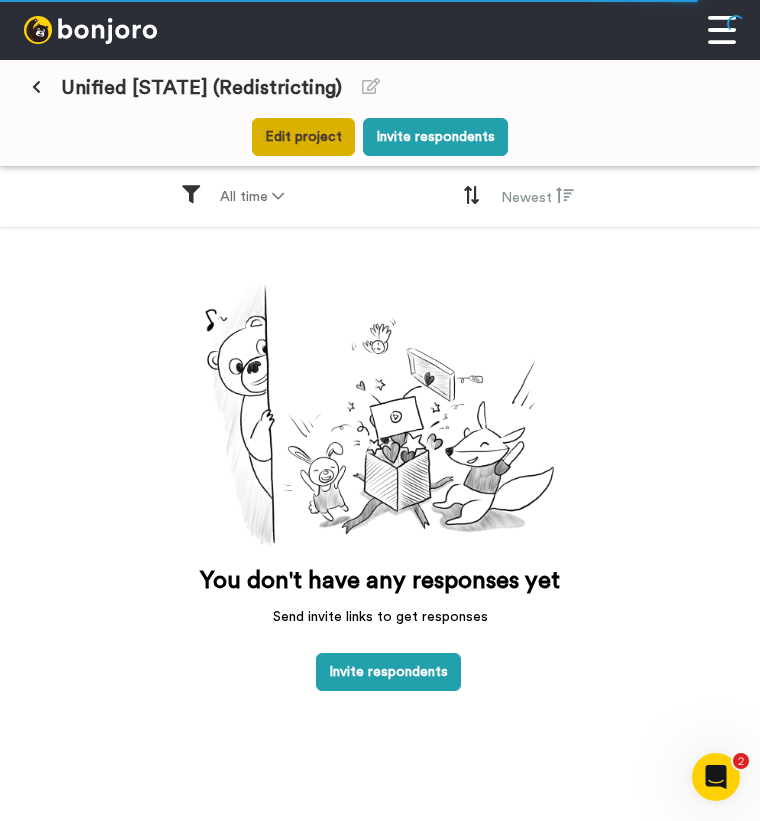 click on "Edit project" at bounding box center (303, 137) 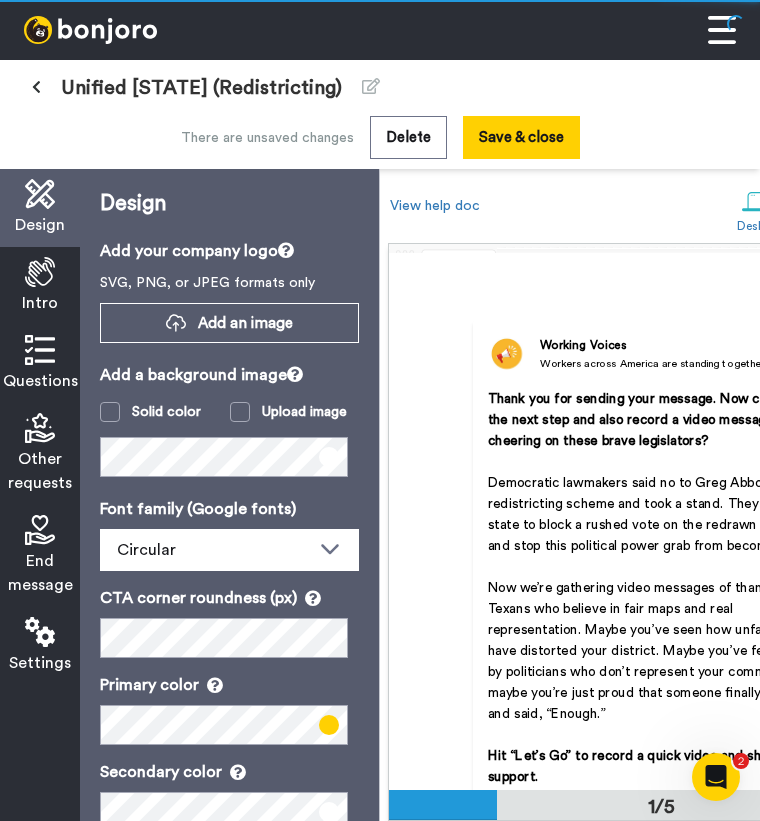 scroll, scrollTop: 11, scrollLeft: 0, axis: vertical 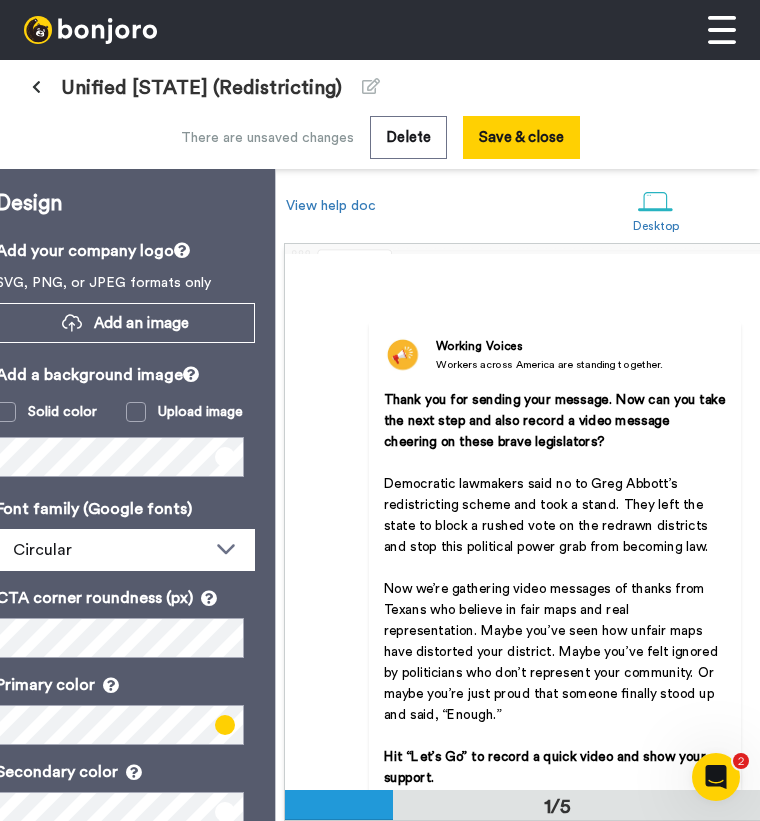 click on "Thank you for sending your message. Now can you take the next step and also record a video message cheering on these brave legislators?" at bounding box center (557, 420) 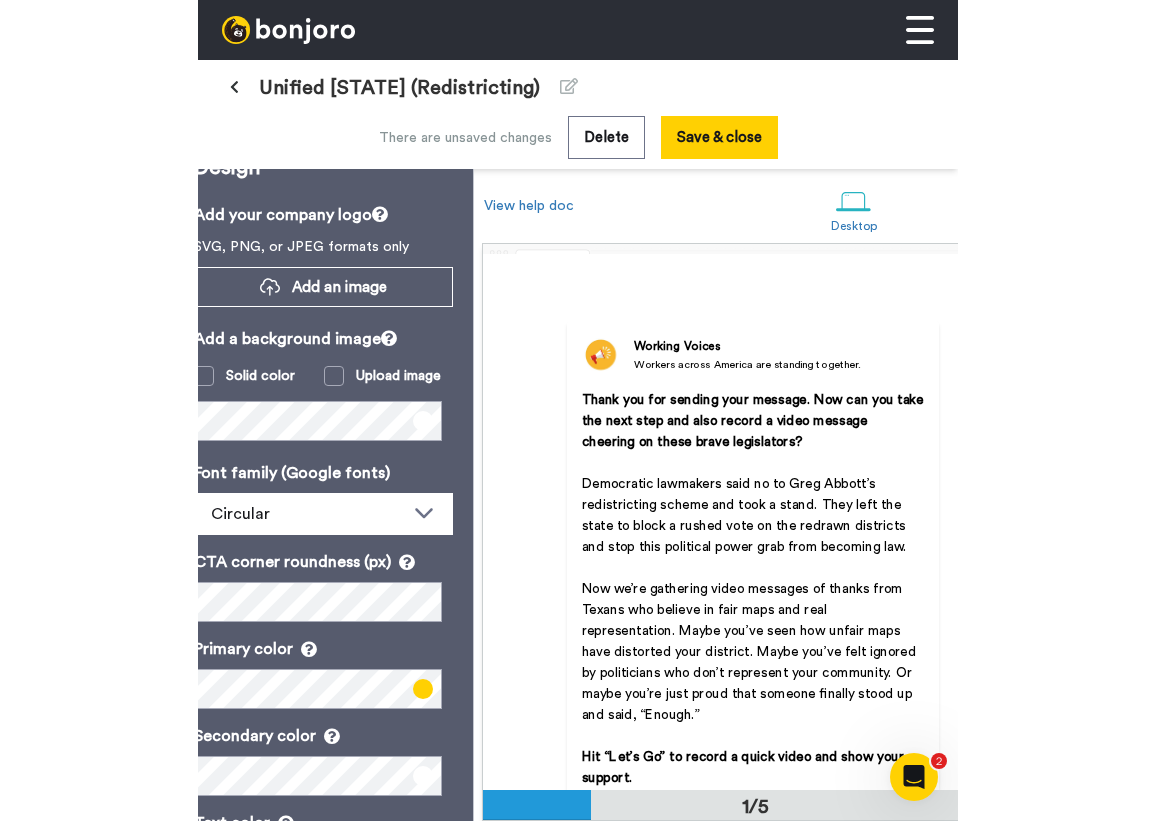 scroll, scrollTop: 32, scrollLeft: 0, axis: vertical 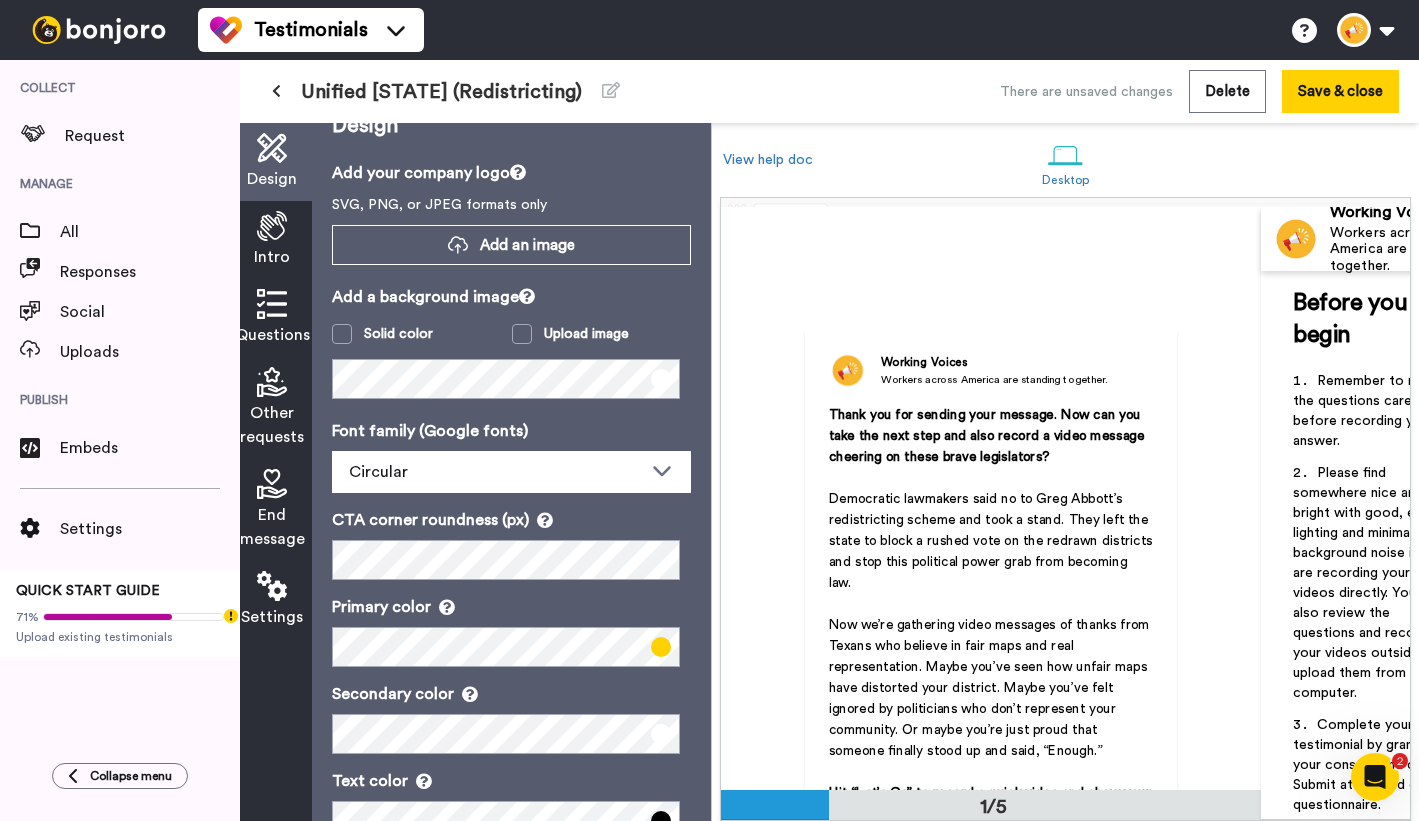 click at bounding box center (272, 226) 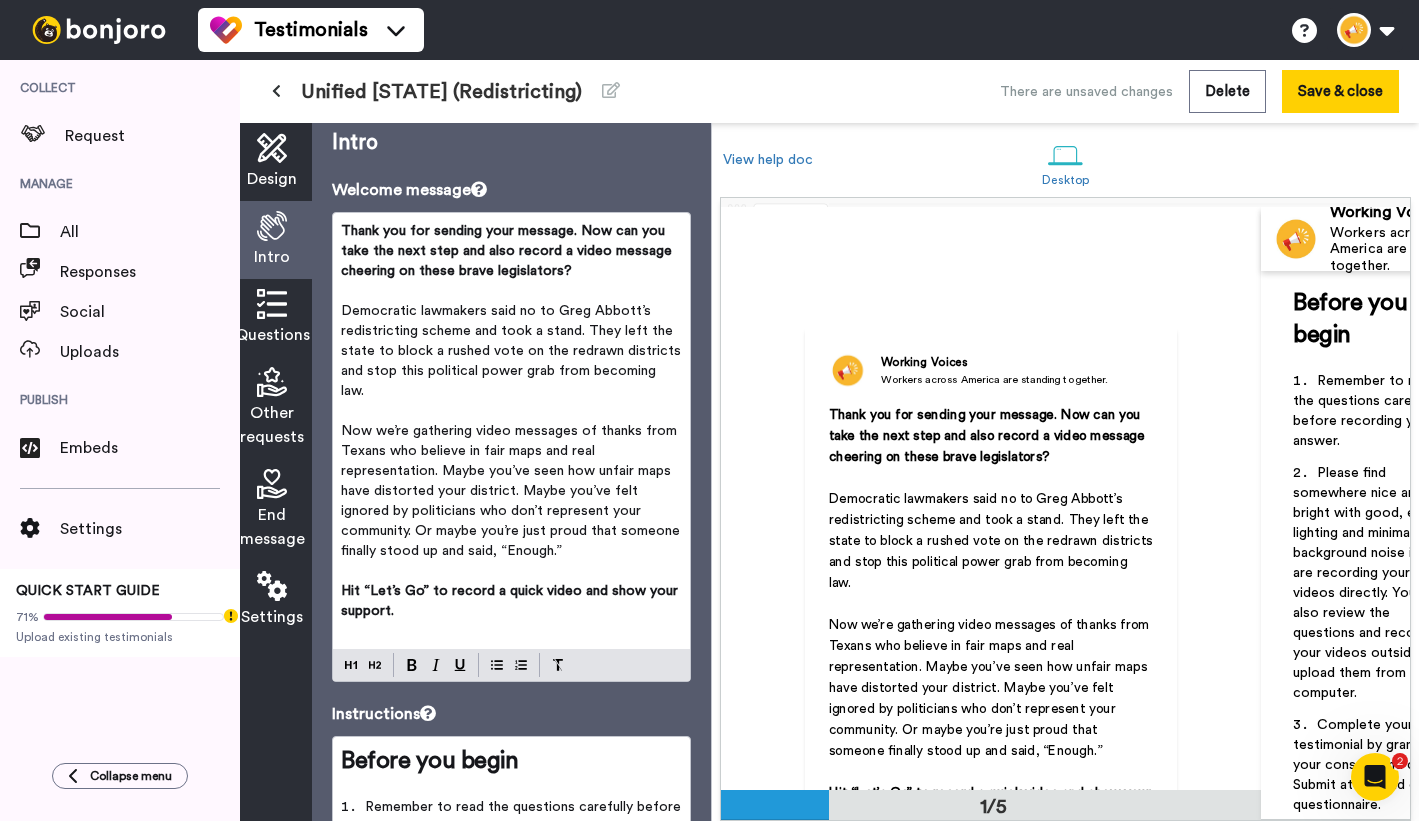 scroll, scrollTop: 16, scrollLeft: 0, axis: vertical 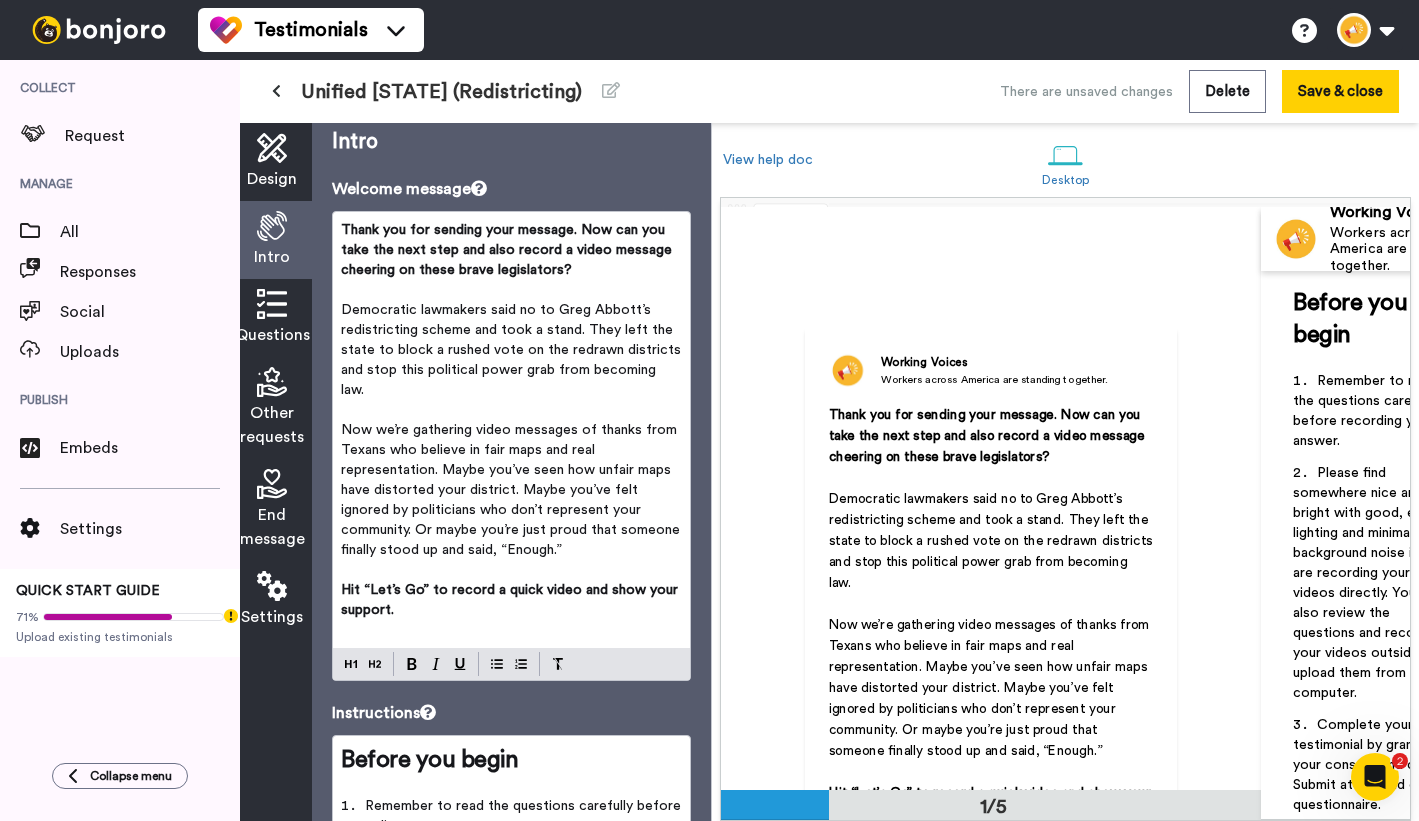 click on "Thank you for sending your message. Now can you take the next step and also record a video message cheering on these brave legislators?" at bounding box center (991, 436) 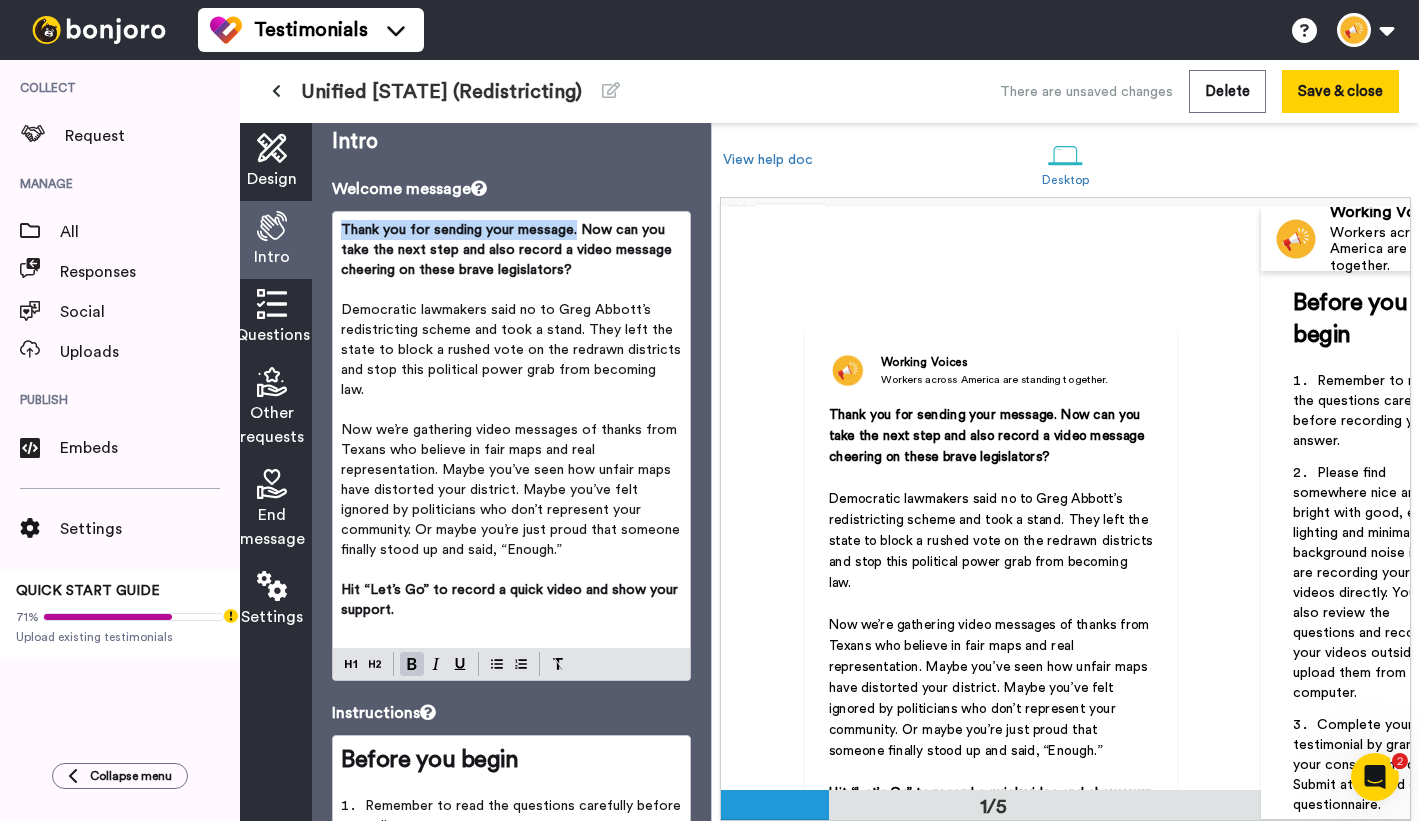 drag, startPoint x: 341, startPoint y: 231, endPoint x: 574, endPoint y: 234, distance: 233.01932 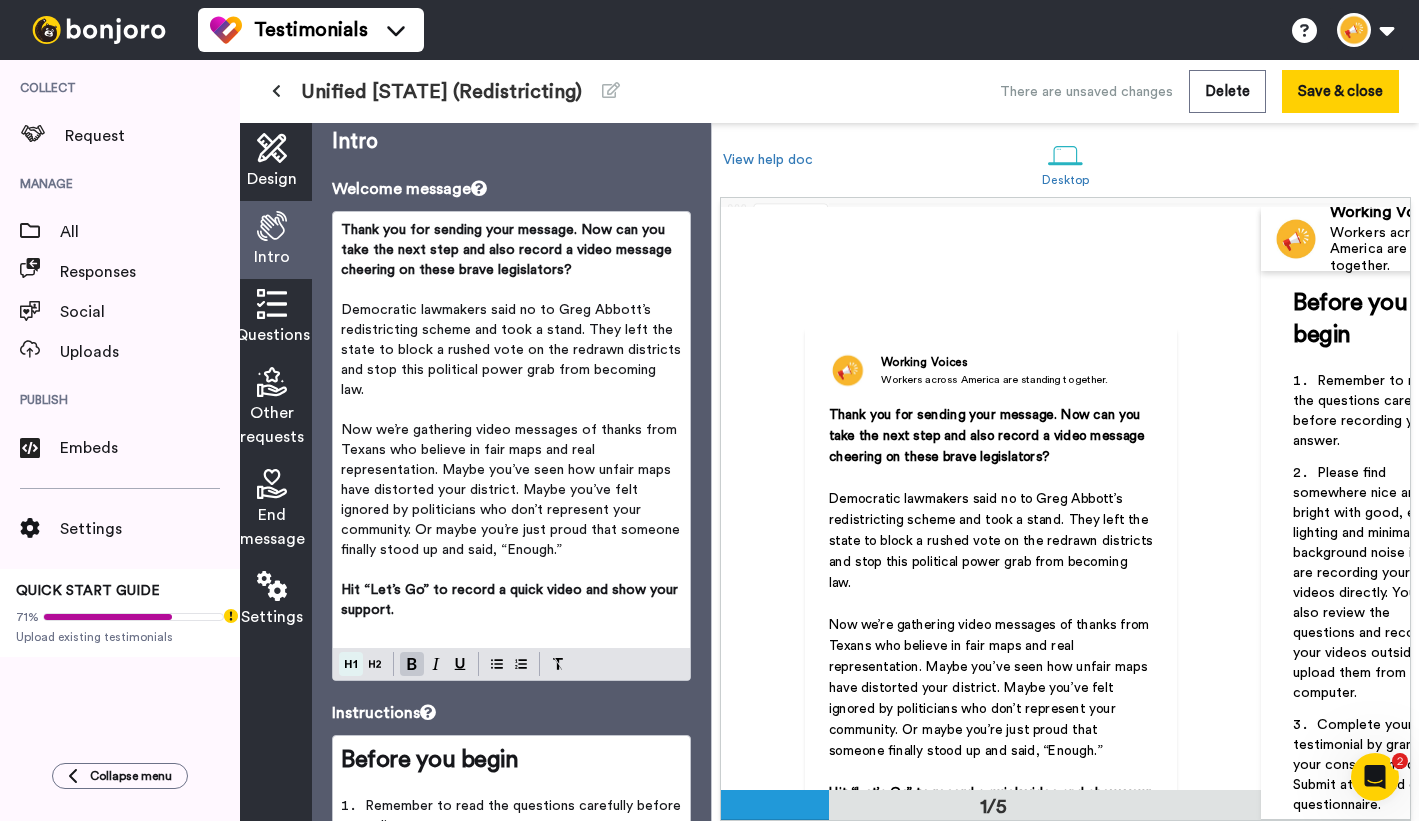 click on "Thank you for sending your message. Now can you take the next step and also record a video message cheering on these brave legislators? ﻿ Democratic lawmakers said no to Greg Abbott’s redistricting scheme and took a stand. They left the state to block a rushed vote on the redrawn districts and stop this political power grab from becoming law. ﻿ Now we’re gathering video messages of thanks from Texans who believe in fair maps and real representation. Maybe you’ve seen how unfair maps have distorted your district. Maybe you’ve felt ignored by politicians who don’t represent your community. Or maybe you’re just proud that someone finally stood up and said, “Enough.” ﻿ Hit “Let’s Go” to record a quick video and show your support. ﻿" at bounding box center [511, 446] 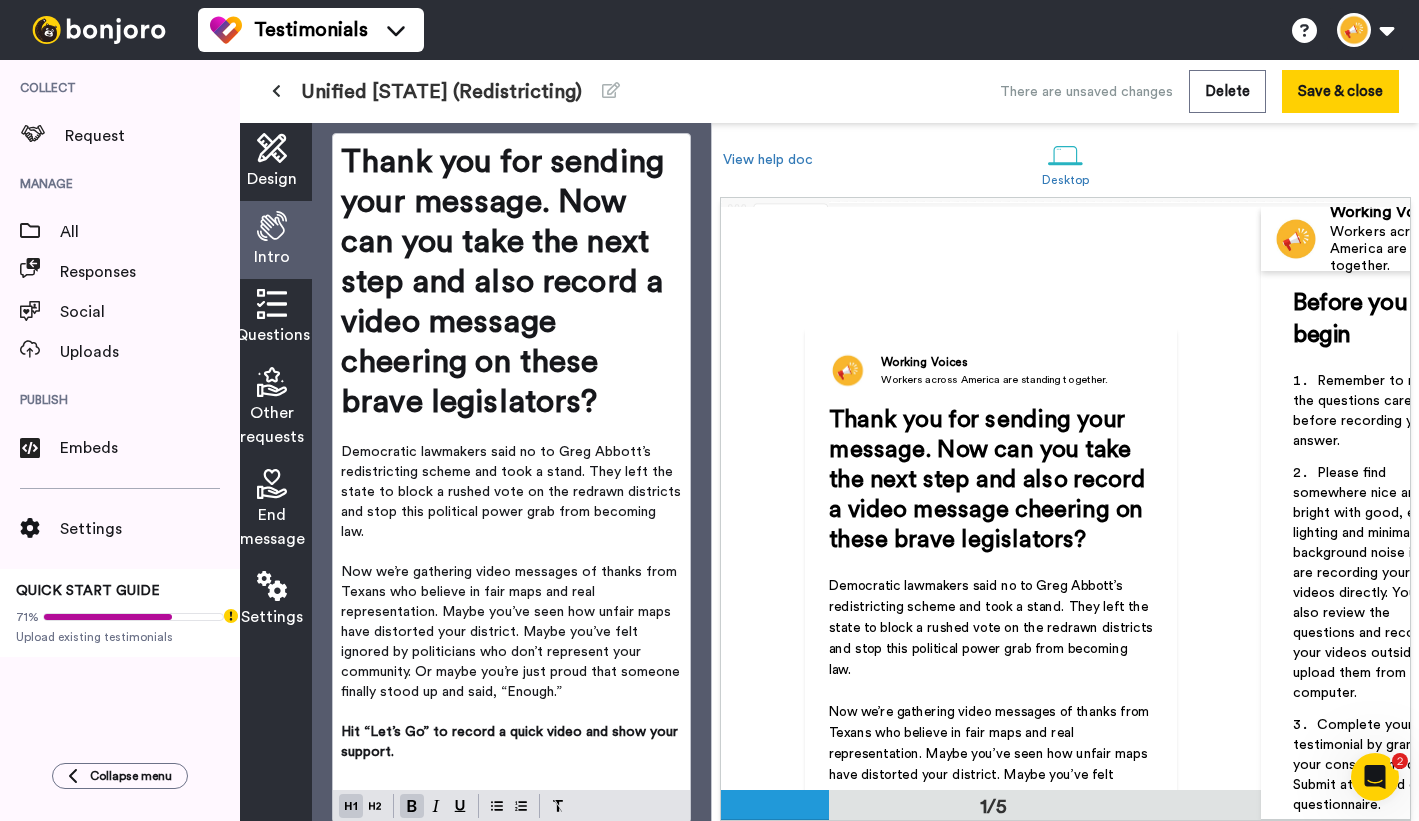 scroll, scrollTop: 473, scrollLeft: 0, axis: vertical 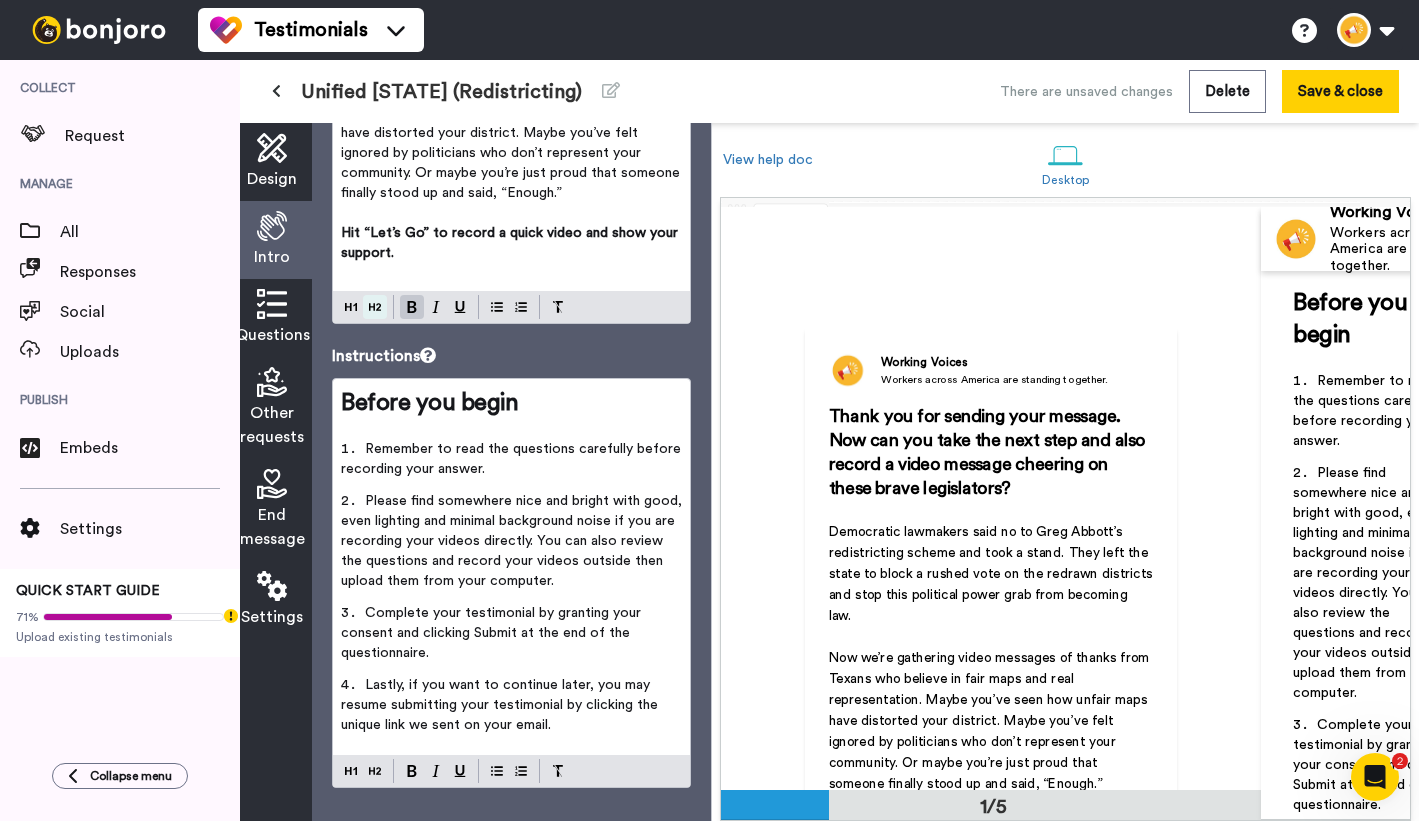click on "Intro Welcome message   Thank you for sending your message. Now can you take the next step and also record a video message cheering on these brave legislators? ﻿ Democratic lawmakers said no to Greg Abbott’s redistricting scheme and took a stand. They left the state to block a rushed vote on the redrawn districts and stop this political power grab from becoming law. ﻿ Now we’re gathering video messages of thanks from Texans who believe in fair maps and real representation. Maybe you’ve seen how unfair maps have distorted your district. Maybe you’ve felt ignored by politicians who don’t represent your community. Or maybe you’re just proud that someone finally stood up and said, “Enough.” ﻿ Hit “Let’s Go” to record a quick video and show your support. ﻿ Instructions   Before you begin ﻿ Remember to read the questions carefully before recording your answer. Complete your testimonial by granting your consent and clicking Submit at the end of the questionnaire." at bounding box center [511, 472] 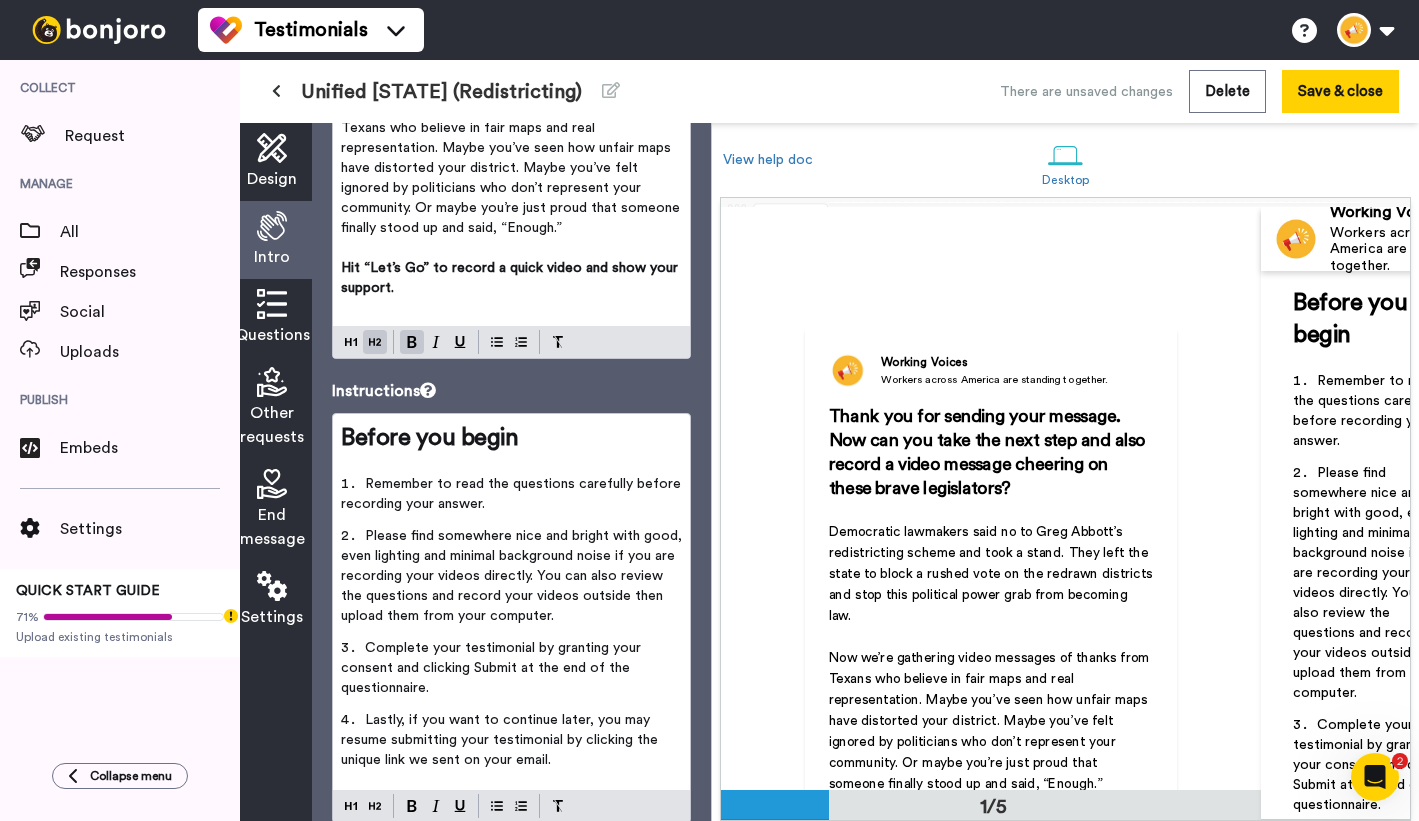 scroll, scrollTop: 426, scrollLeft: 0, axis: vertical 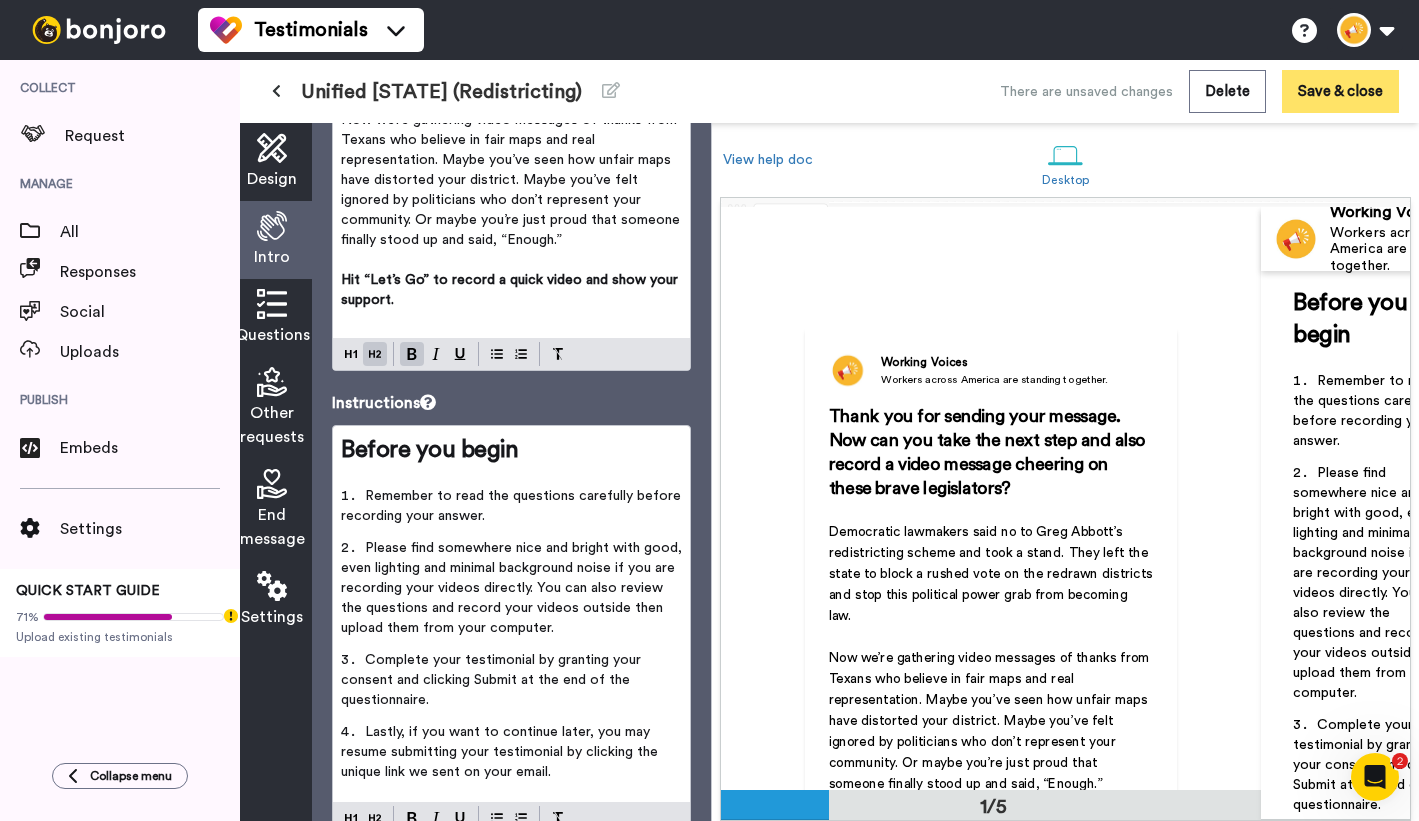 click on "Save & close" at bounding box center (1340, 91) 